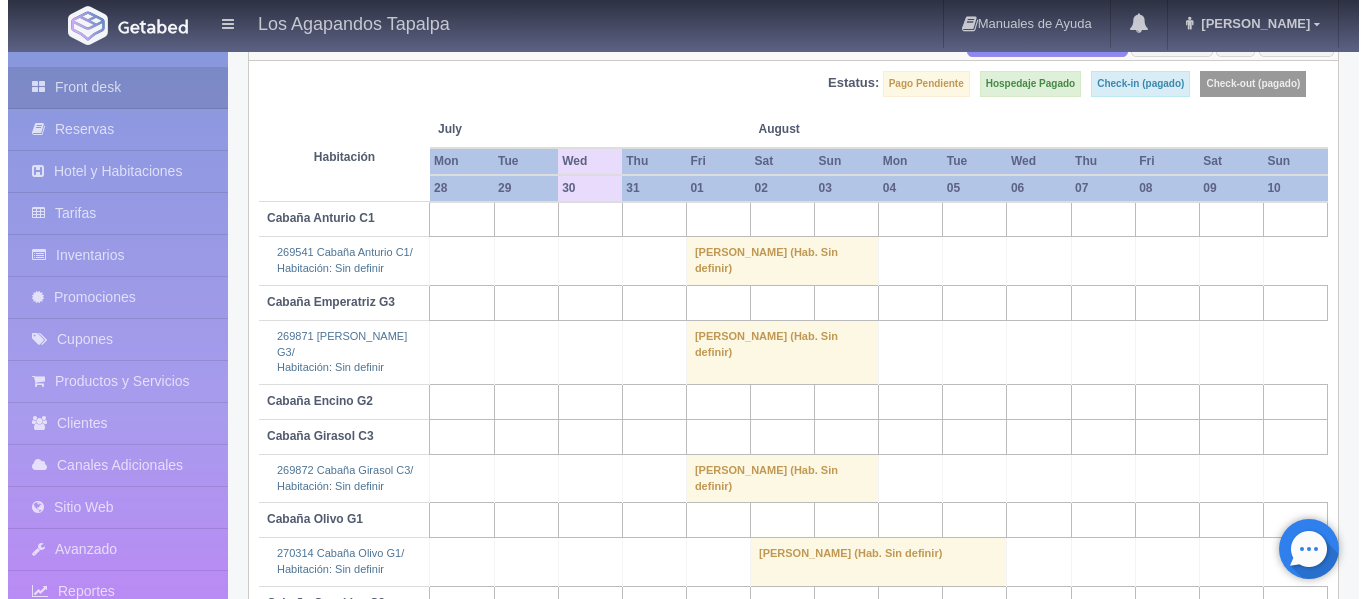 scroll, scrollTop: 167, scrollLeft: 0, axis: vertical 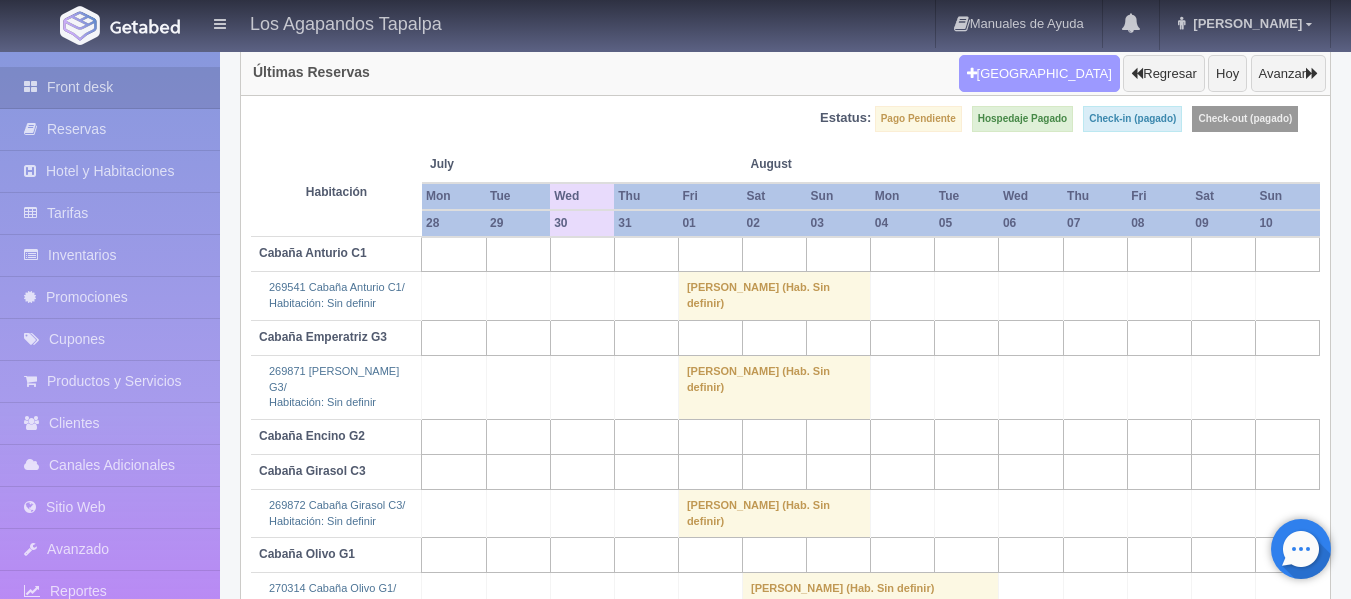 click on "Nueva Reserva" at bounding box center [1039, 74] 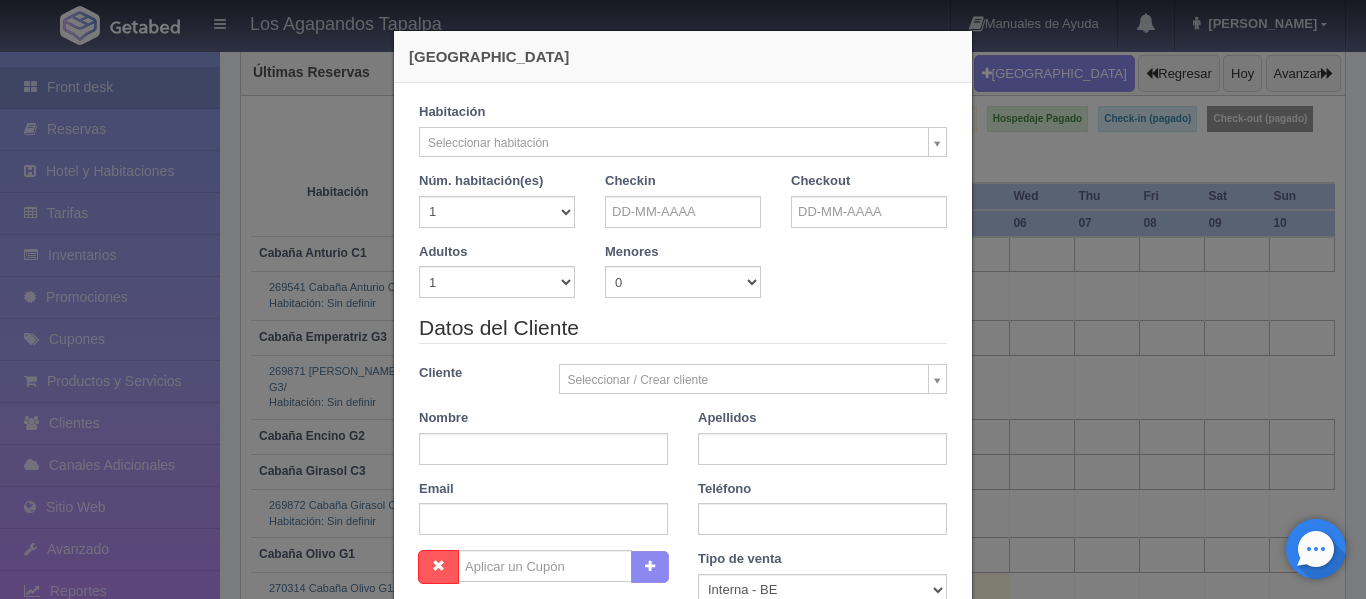 checkbox on "false" 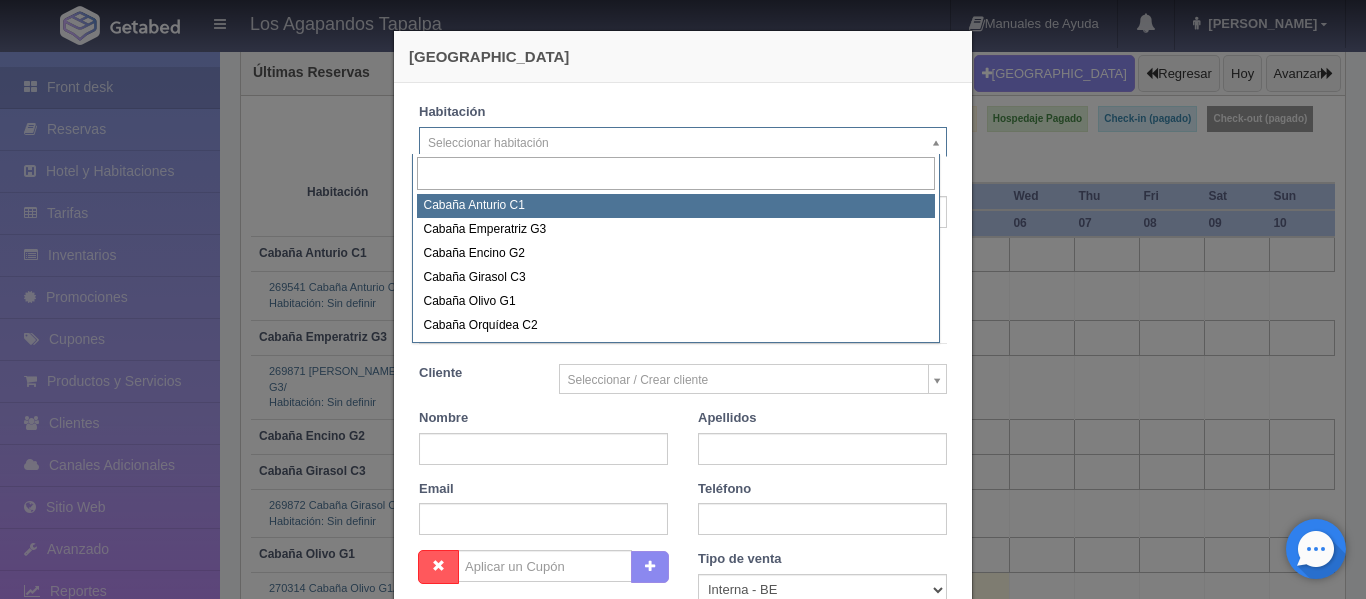 click on "Los Agapandos Tapalpa
Manuales de Ayuda
Actualizaciones recientes
Ana Pau
Mi Perfil
Salir / Log Out
Procesando...
Front desk
Reservas
Hotel y Habitaciones
Tarifas
Inventarios
Promociones
Cupones
Productos y Servicios
Clientes
Canales Adicionales
Facebook Fan Page" at bounding box center [683, 290] 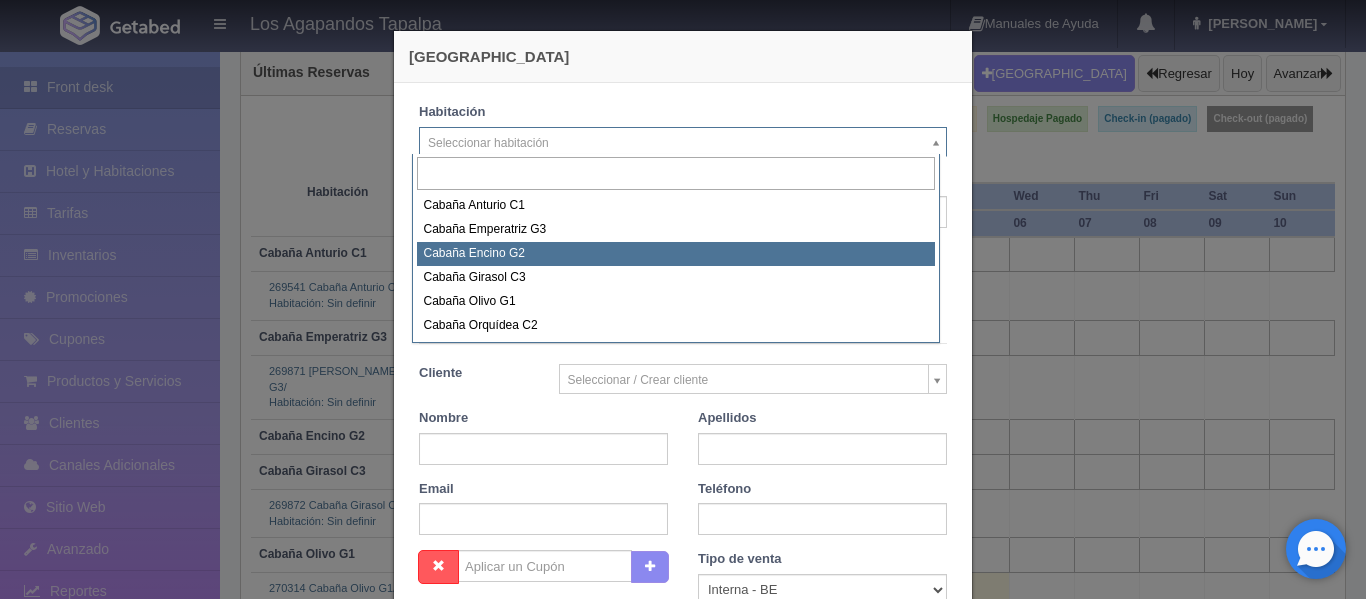 select on "2274" 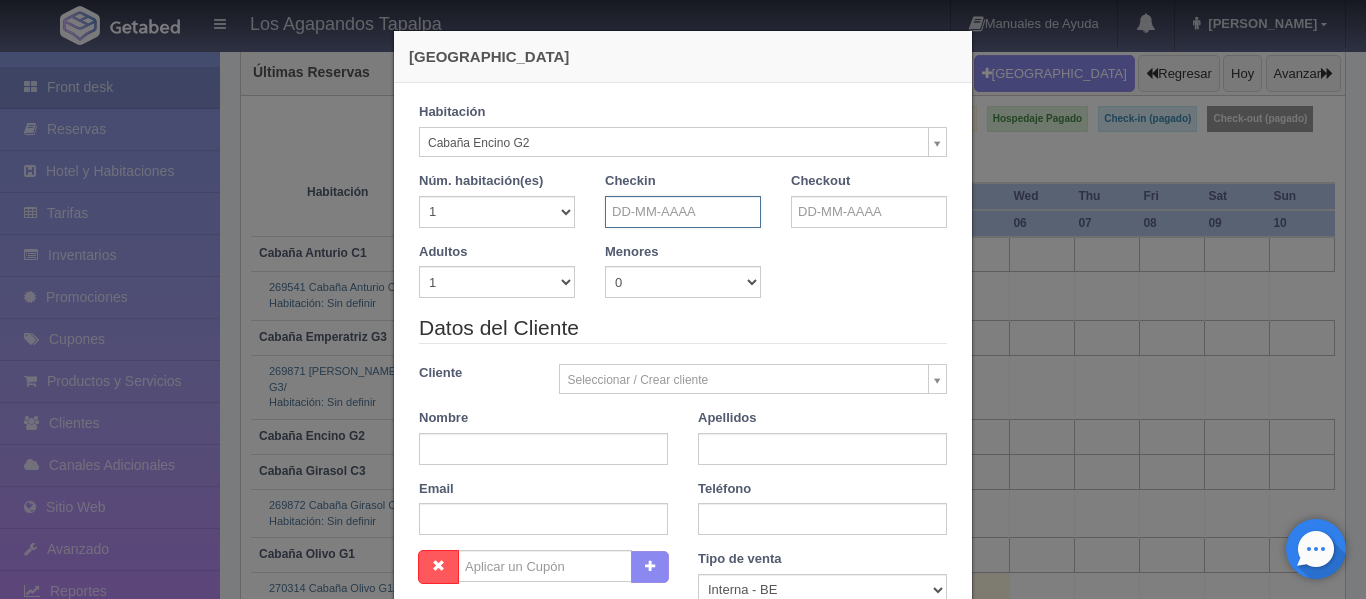 click at bounding box center (683, 212) 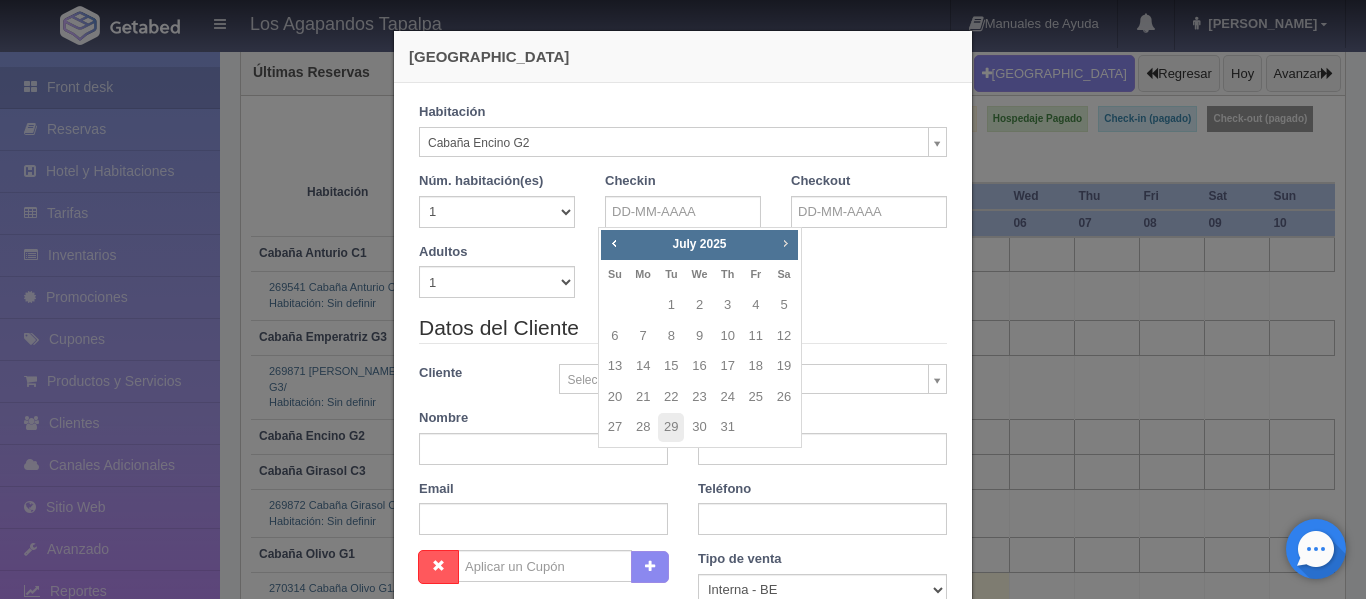 click on "Next" at bounding box center (785, 243) 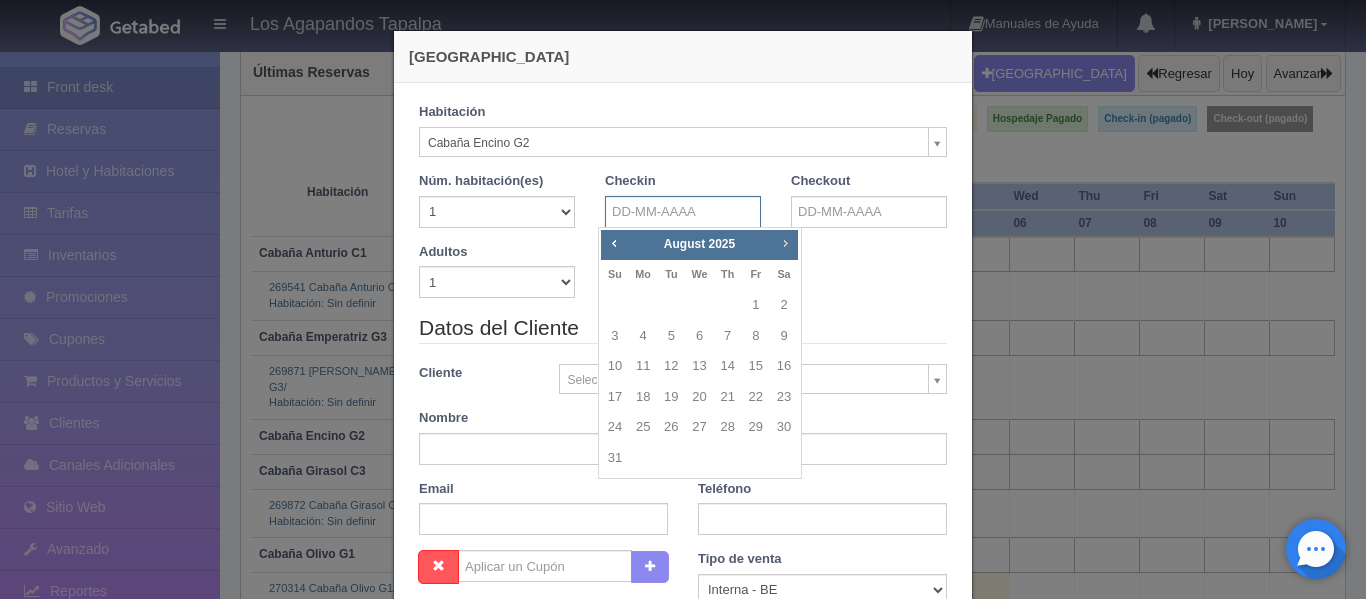 checkbox on "false" 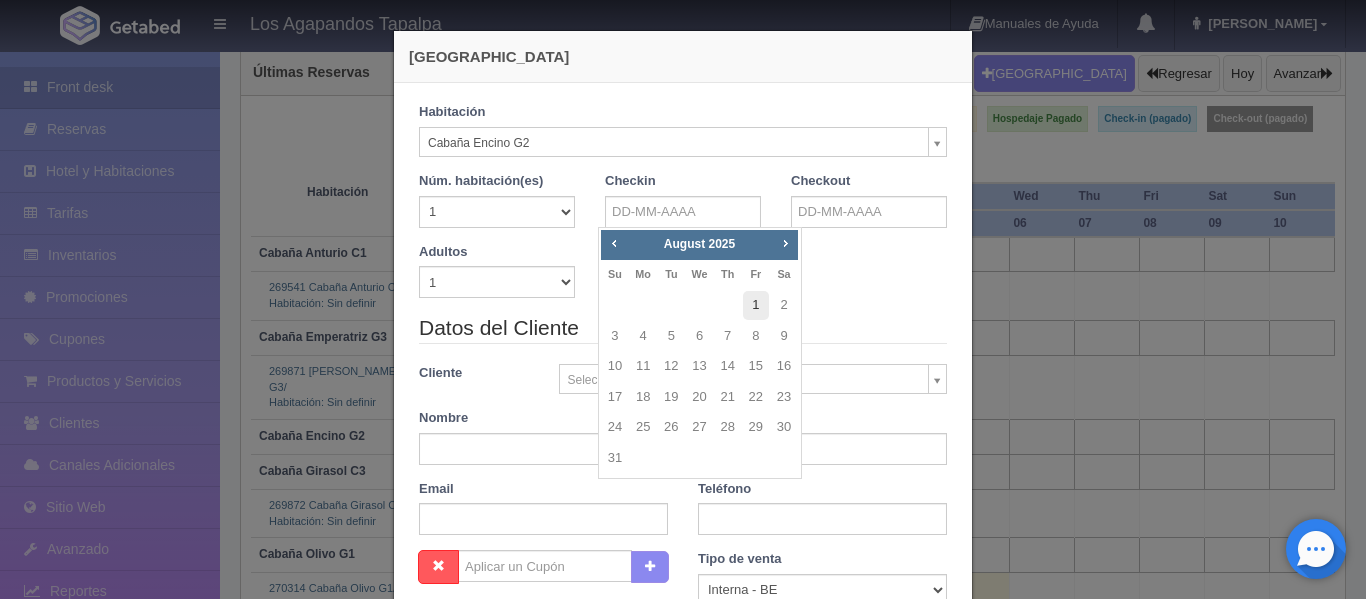 click on "1" at bounding box center (756, 305) 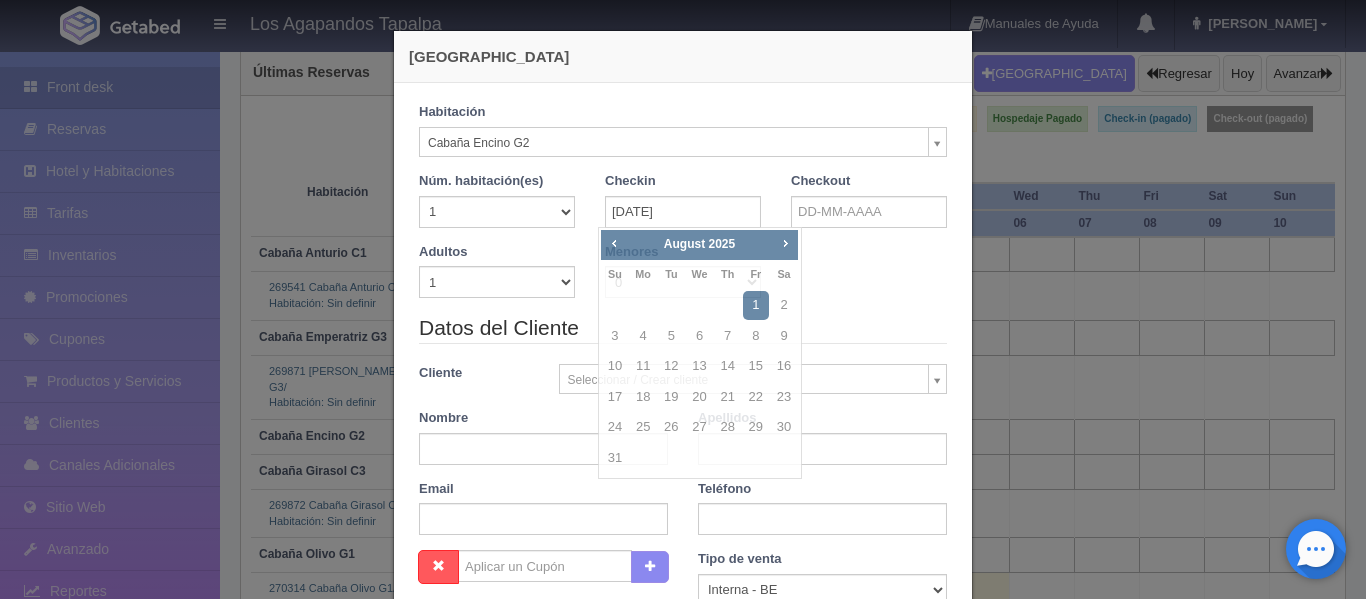 checkbox on "false" 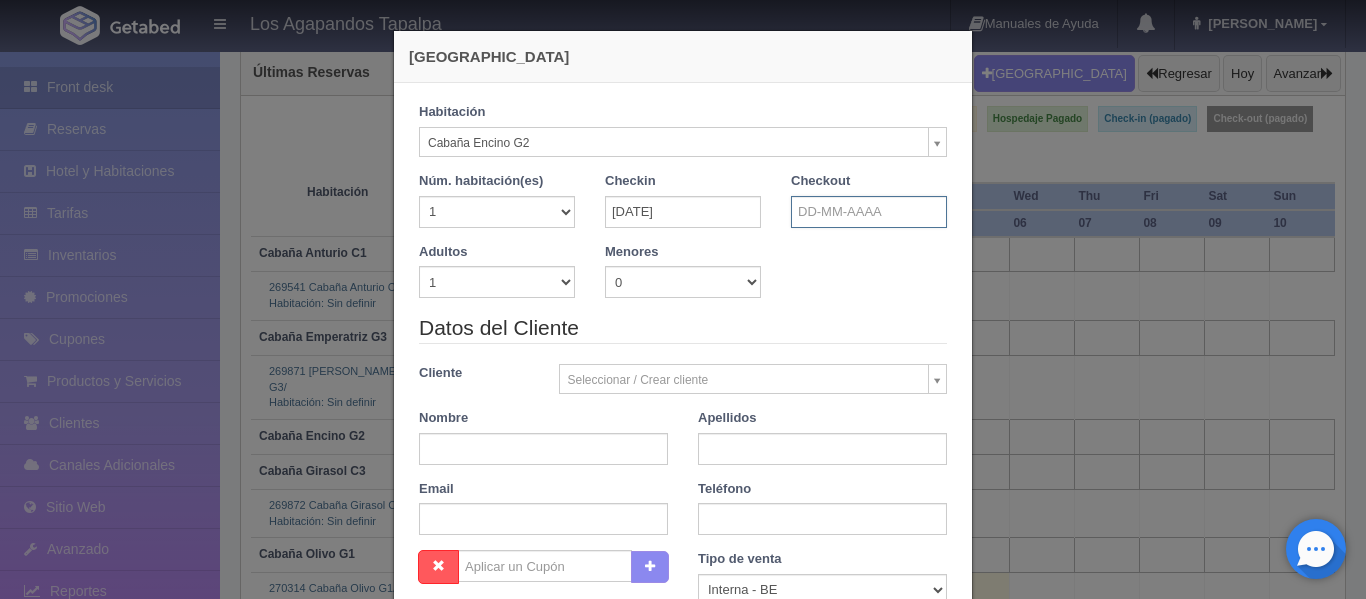 click at bounding box center [869, 212] 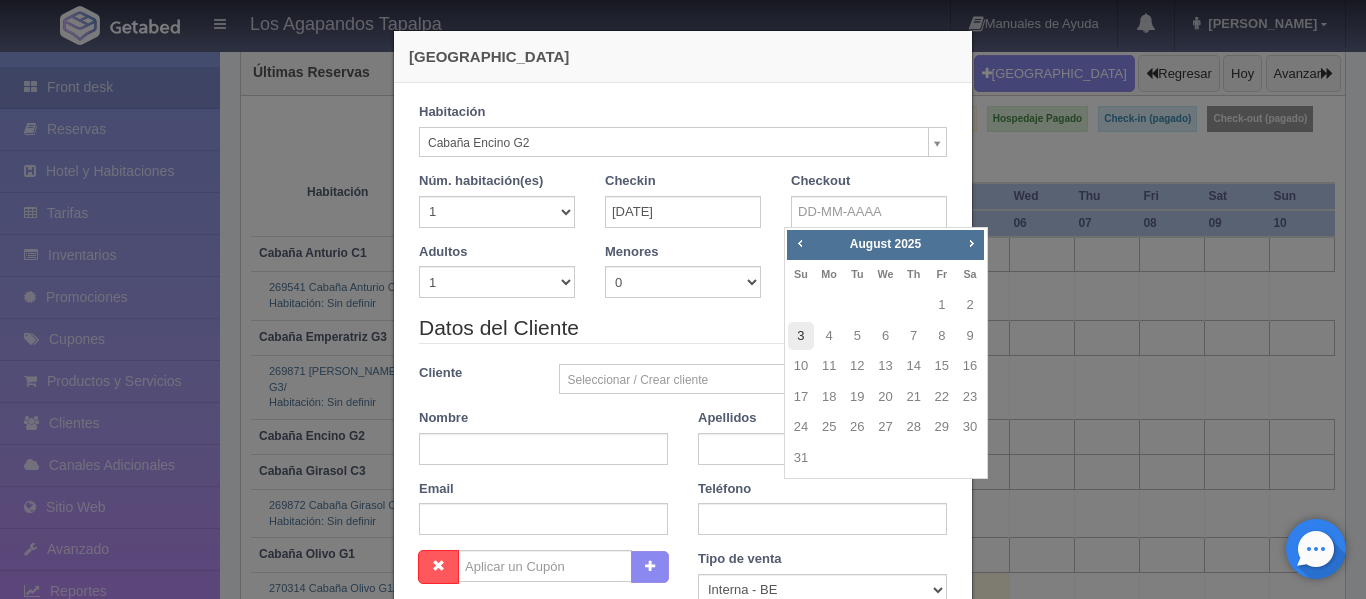 click on "3" at bounding box center (801, 336) 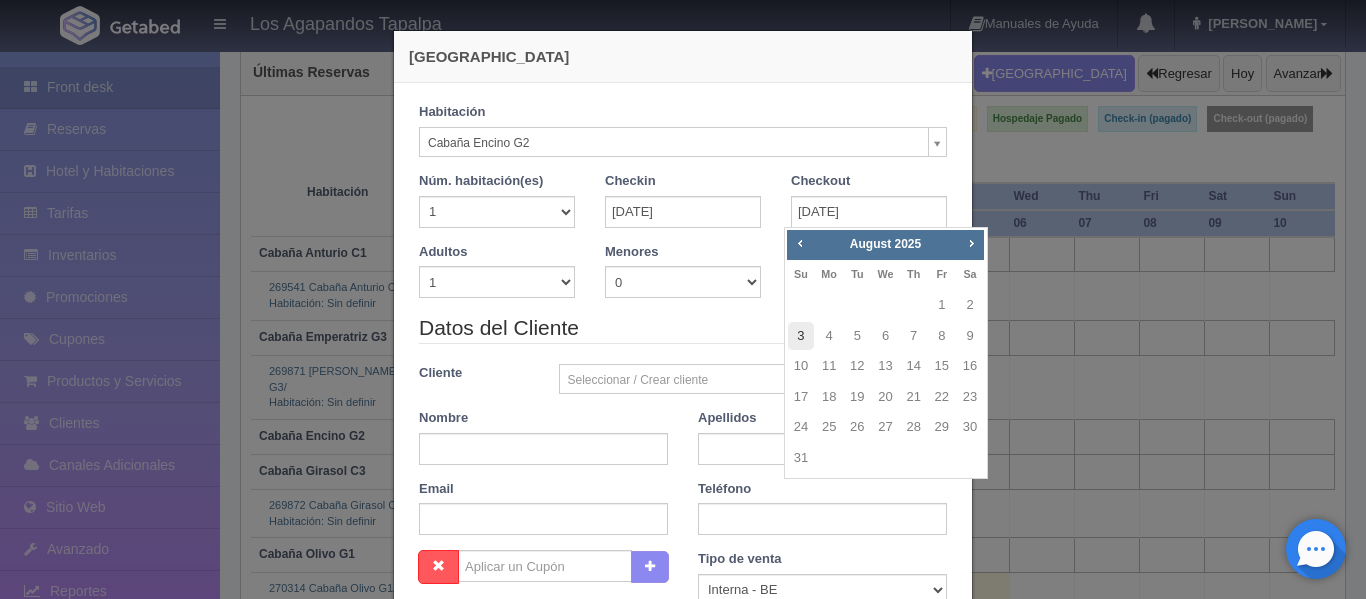 checkbox on "false" 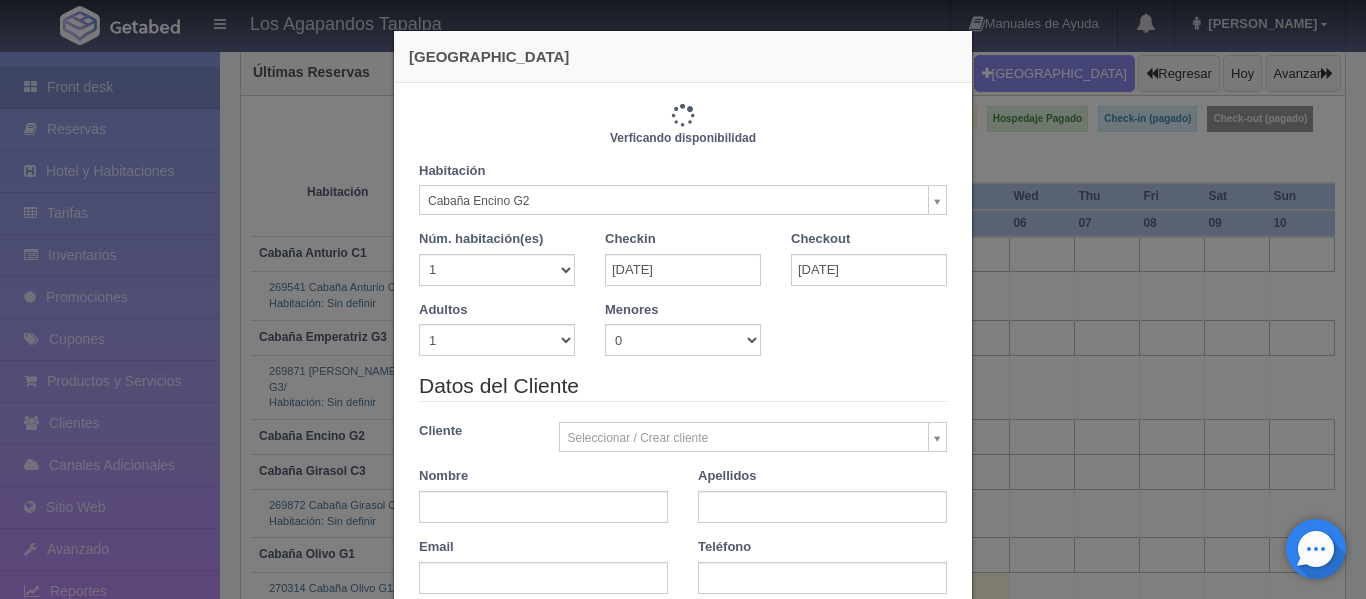 type on "8600.00" 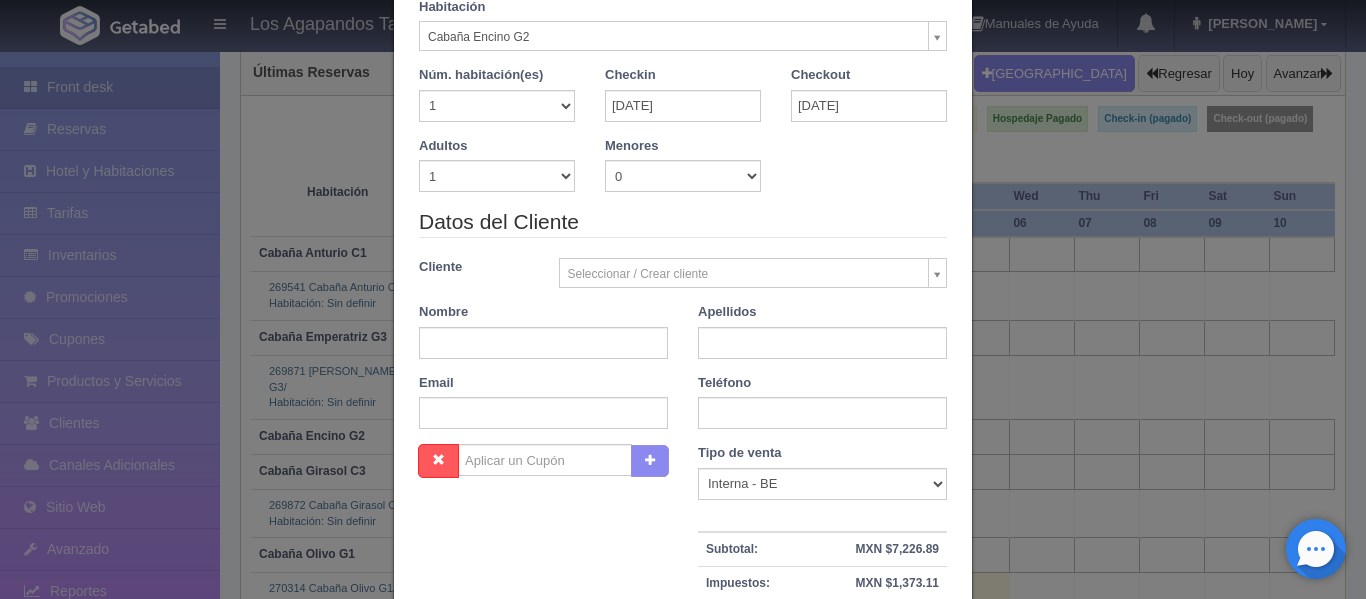 scroll, scrollTop: 200, scrollLeft: 0, axis: vertical 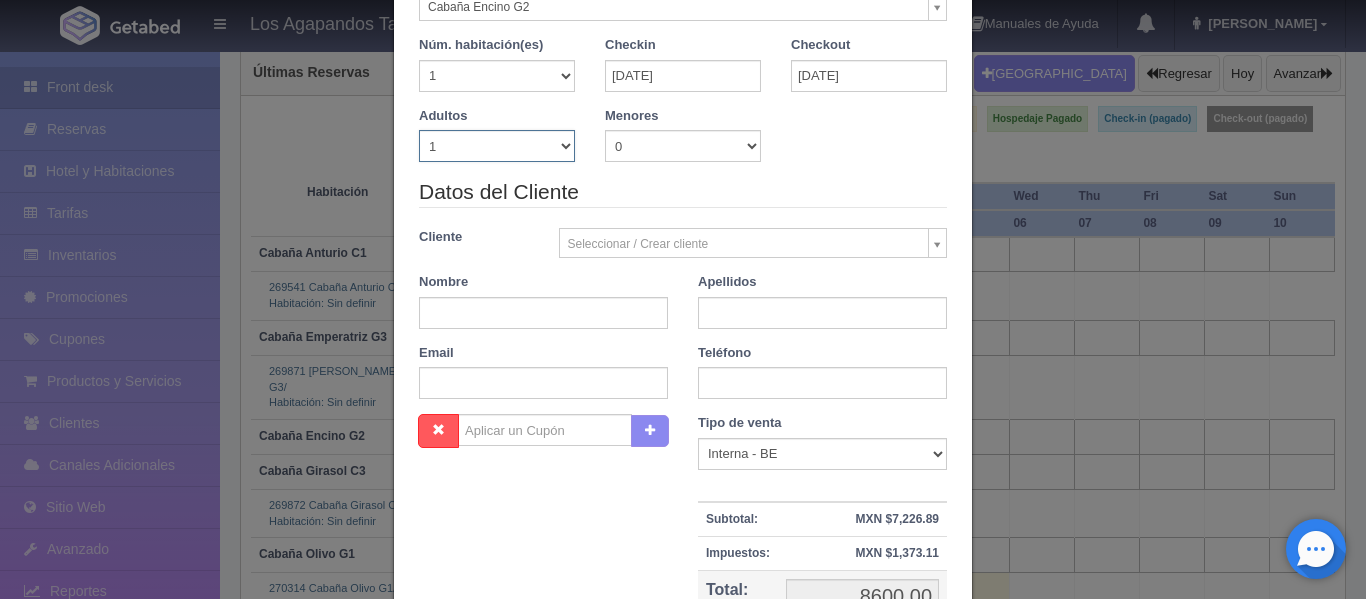 click on "1
2
3
4
5
6
7
8
9
10" at bounding box center [497, 146] 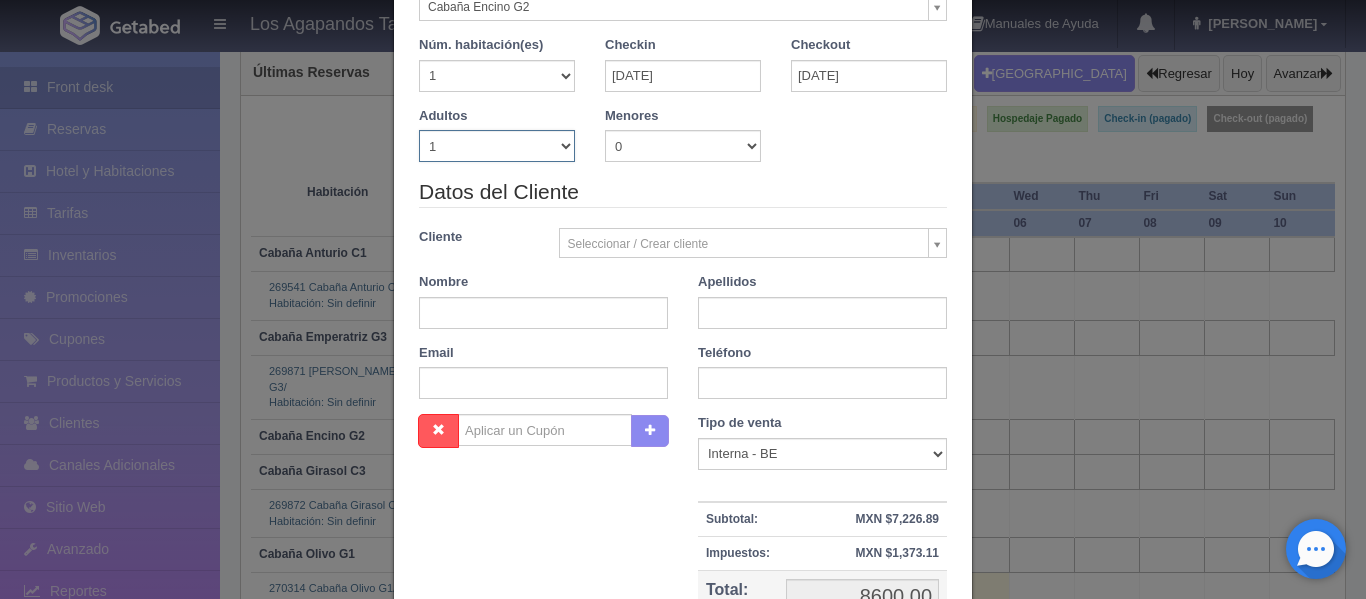 select on "10" 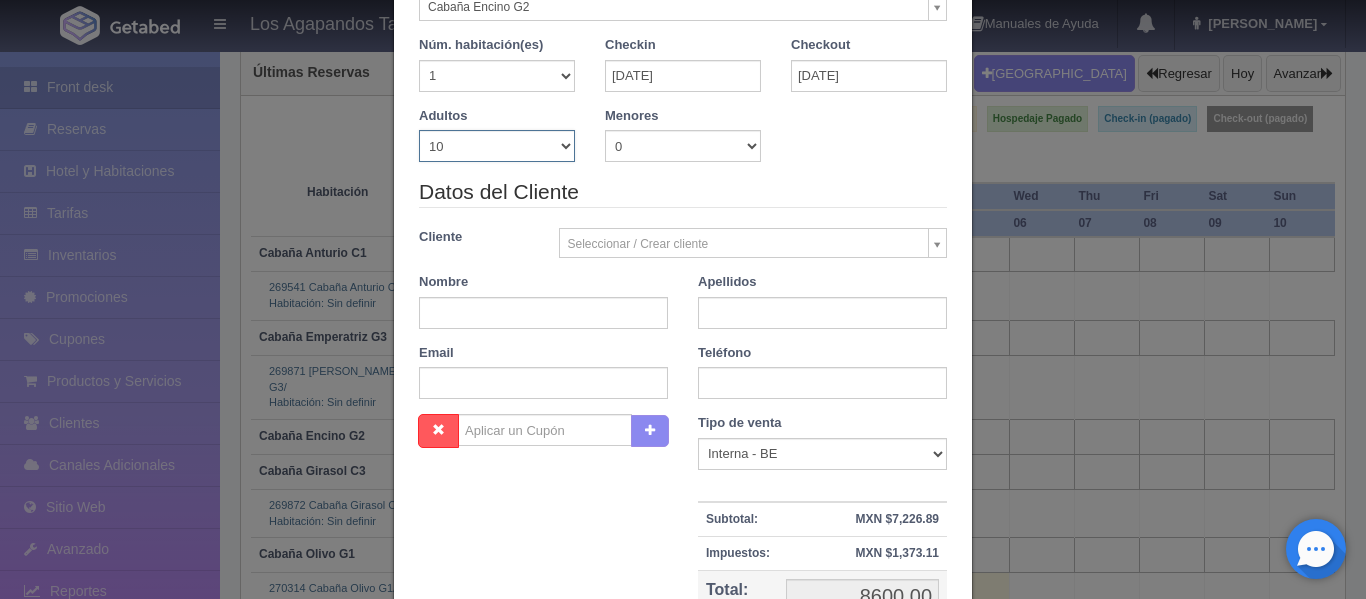 click on "1
2
3
4
5
6
7
8
9
10" at bounding box center (497, 146) 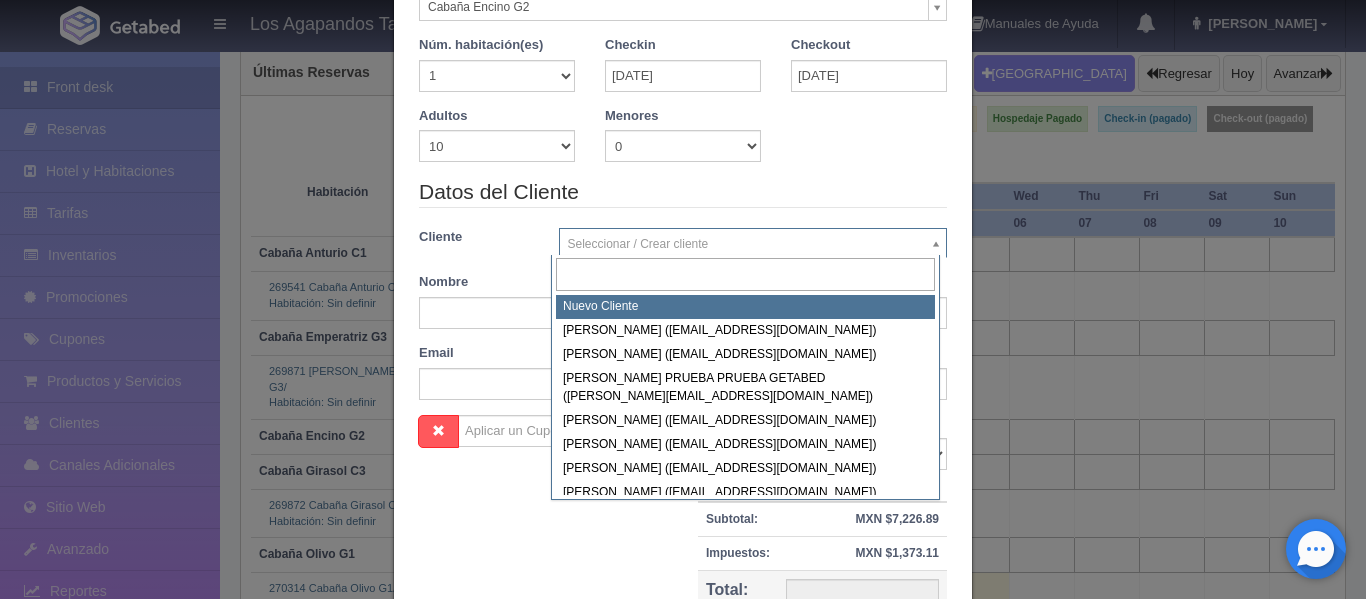 click on "Los Agapandos Tapalpa
Manuales de Ayuda
Actualizaciones recientes
Ana Pau
Mi Perfil
Salir / Log Out
Procesando...
Front desk
Reservas
Hotel y Habitaciones
Tarifas
Inventarios
Promociones
Cupones
Productos y Servicios
Clientes
Canales Adicionales
Facebook Fan Page" at bounding box center (683, 290) 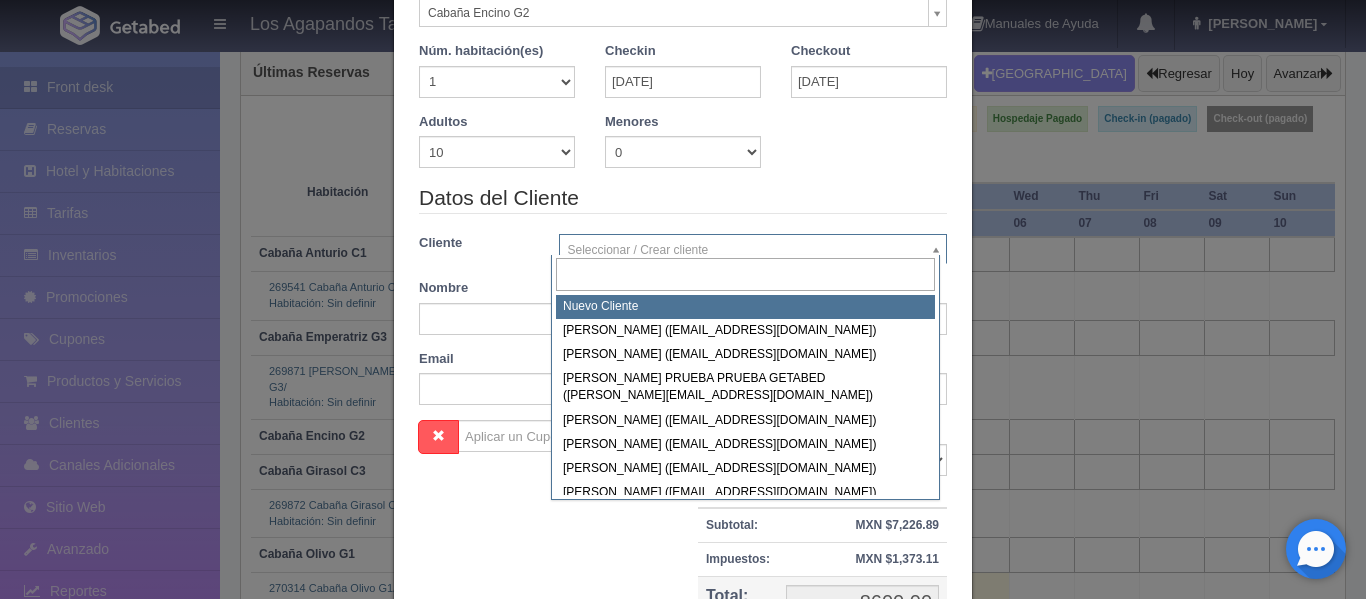 scroll, scrollTop: 200, scrollLeft: 0, axis: vertical 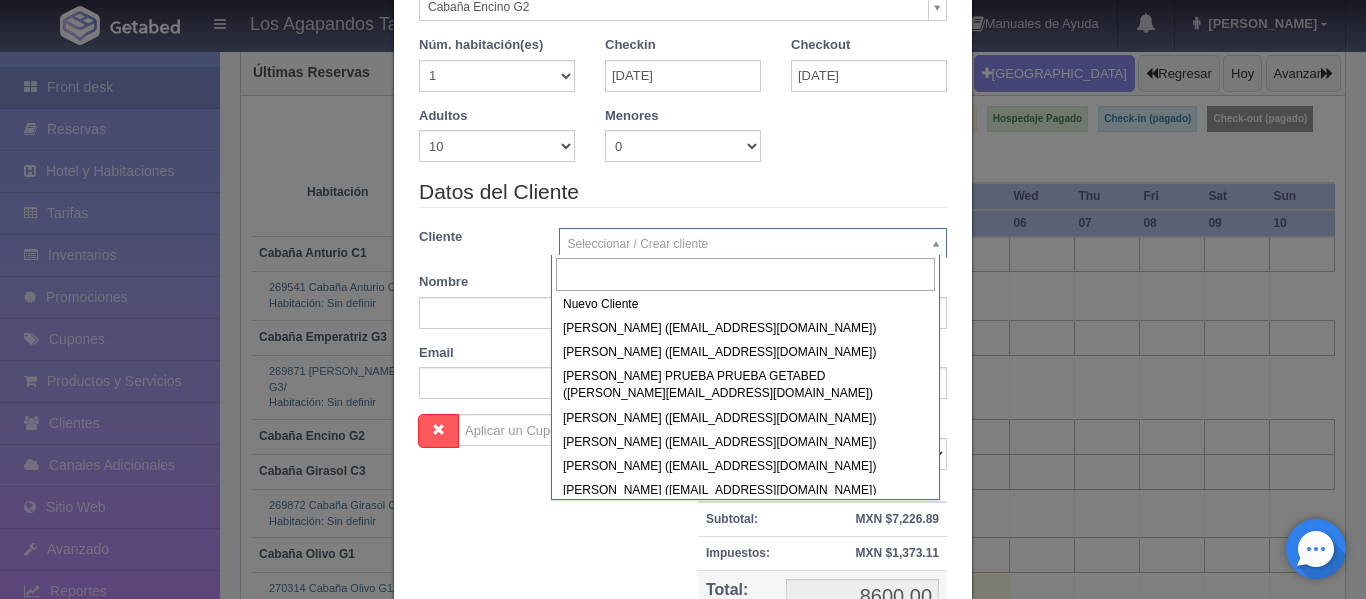 click on "Los Agapandos Tapalpa
Manuales de Ayuda
Actualizaciones recientes
Ana Pau
Mi Perfil
Salir / Log Out
Procesando...
Front desk
Reservas
Hotel y Habitaciones
Tarifas
Inventarios
Promociones
Cupones
Productos y Servicios
Clientes
Canales Adicionales
Facebook Fan Page" at bounding box center (683, 290) 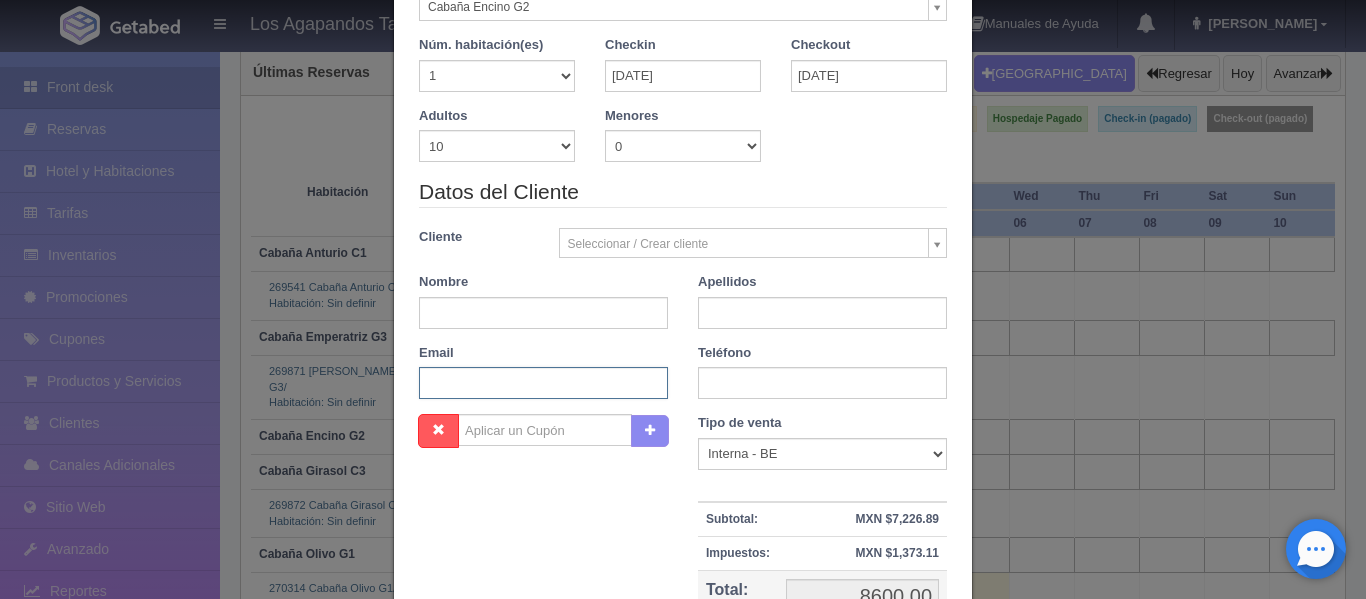 click at bounding box center (543, 383) 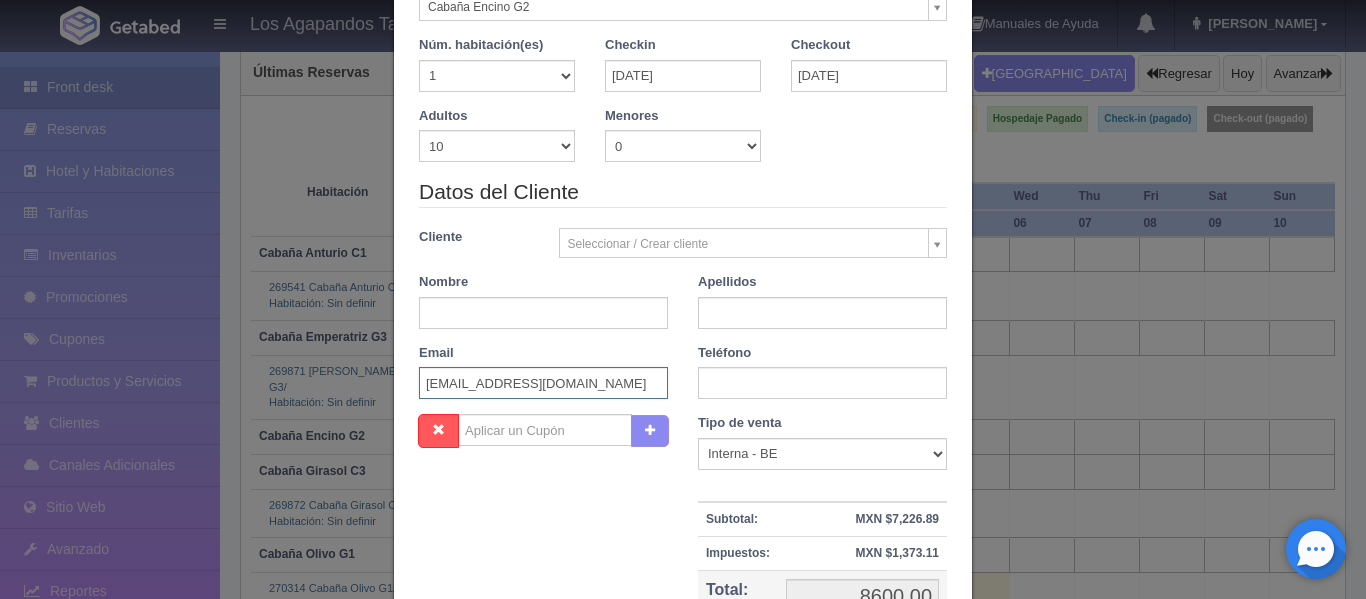 type on "[EMAIL_ADDRESS][DOMAIN_NAME]" 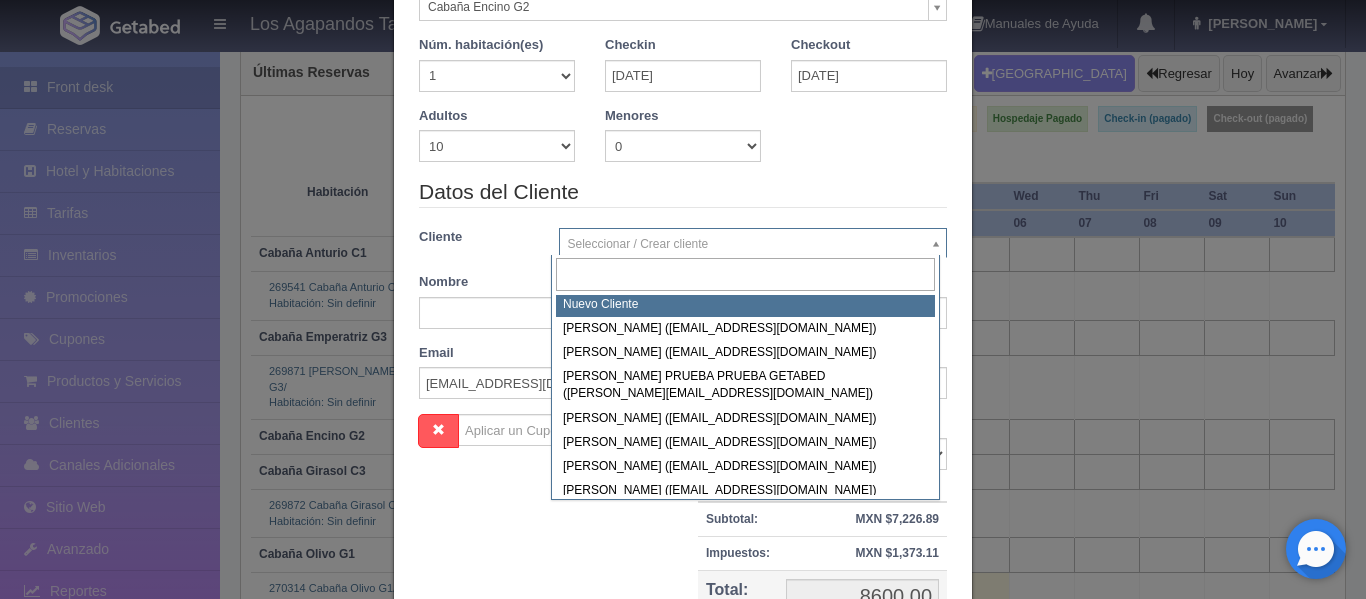 scroll, scrollTop: 0, scrollLeft: 0, axis: both 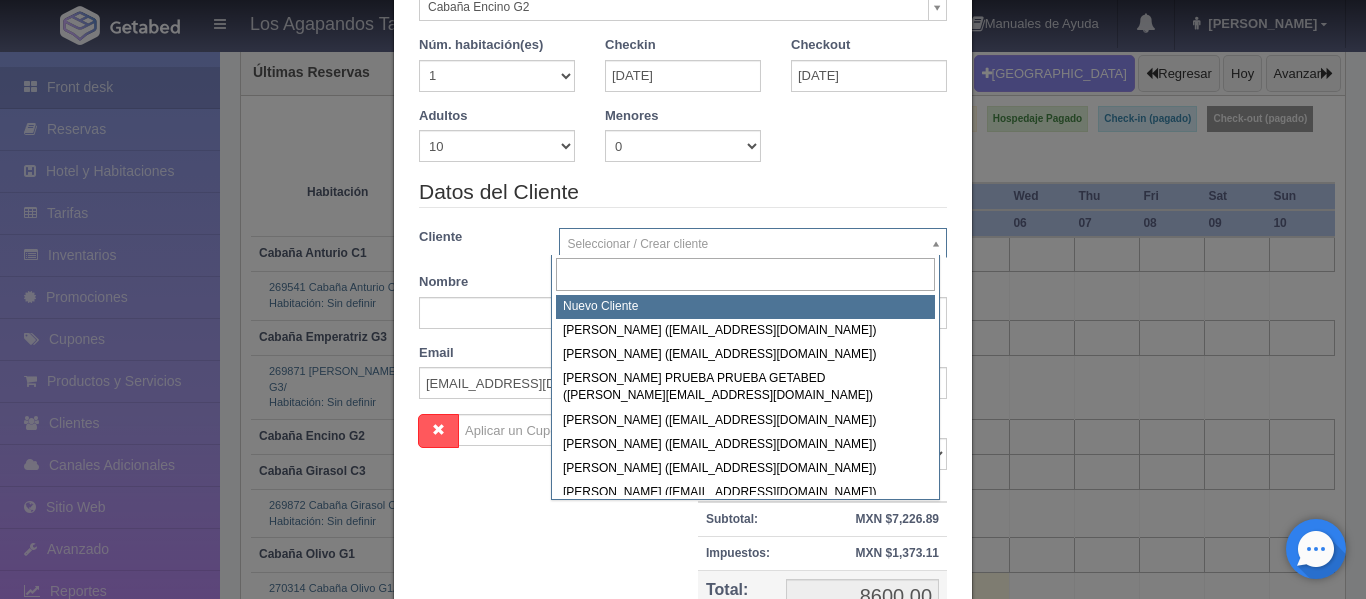 click on "Los Agapandos Tapalpa
Manuales de Ayuda
Actualizaciones recientes
Ana Pau
Mi Perfil
Salir / Log Out
Procesando...
Front desk
Reservas
Hotel y Habitaciones
Tarifas
Inventarios
Promociones
Cupones
Productos y Servicios
Clientes
Canales Adicionales
Facebook Fan Page" at bounding box center (683, 290) 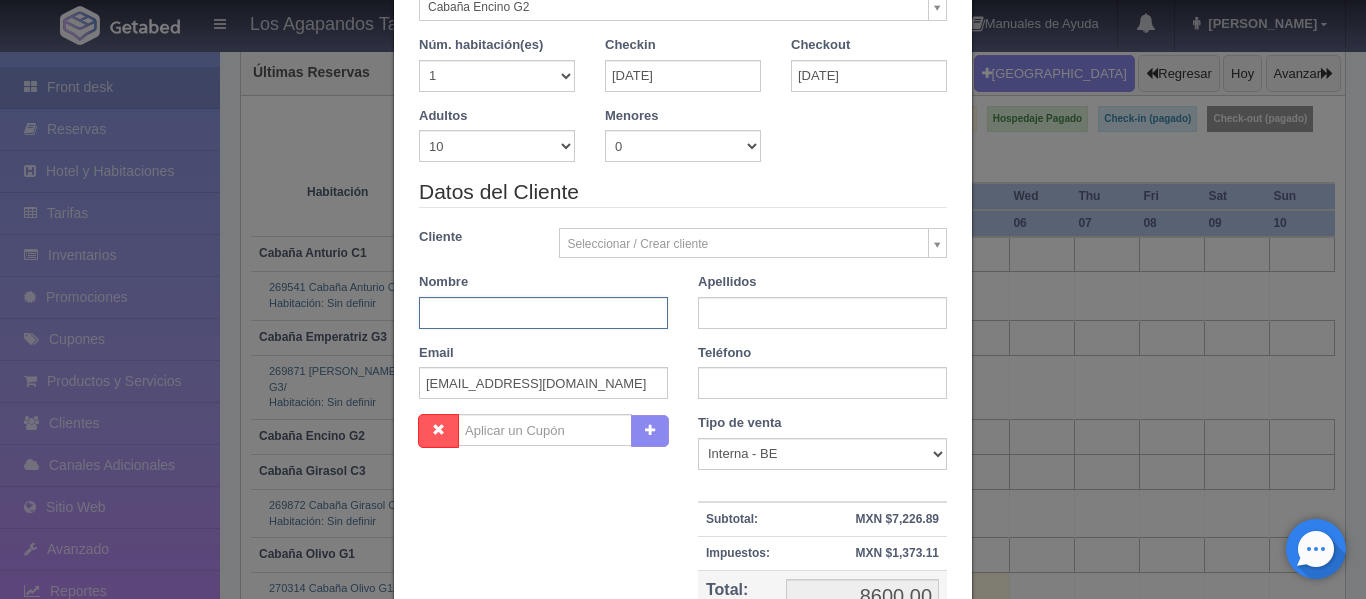 click at bounding box center (543, 313) 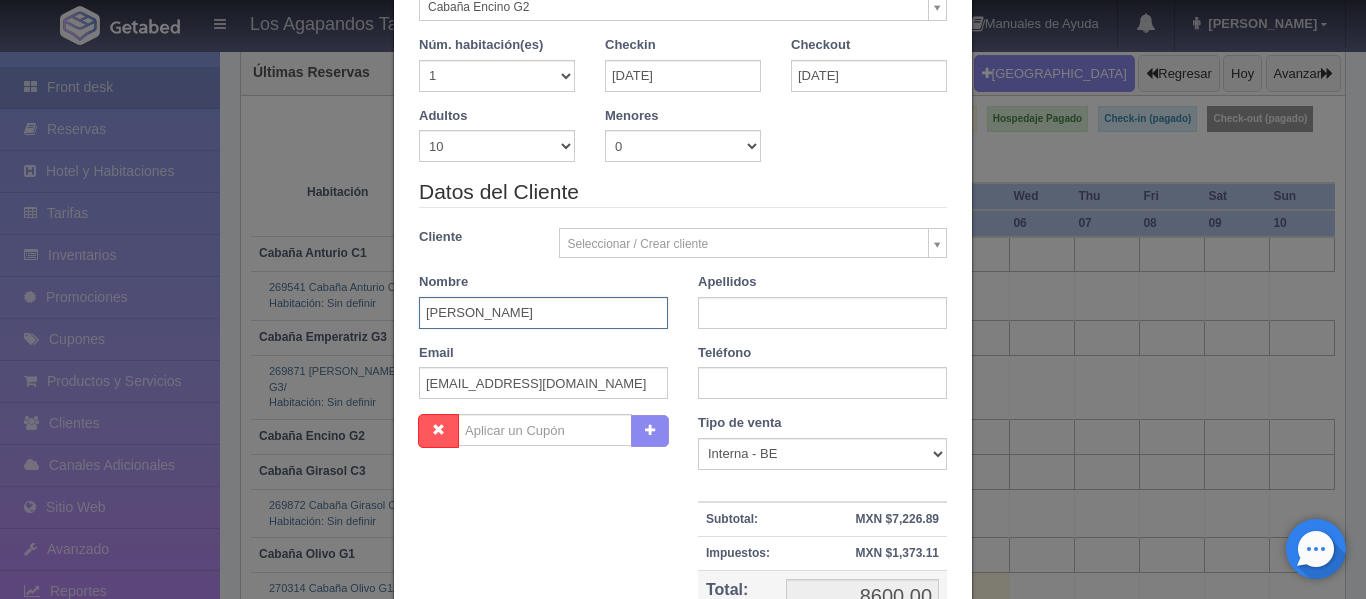 type on "[PERSON_NAME]" 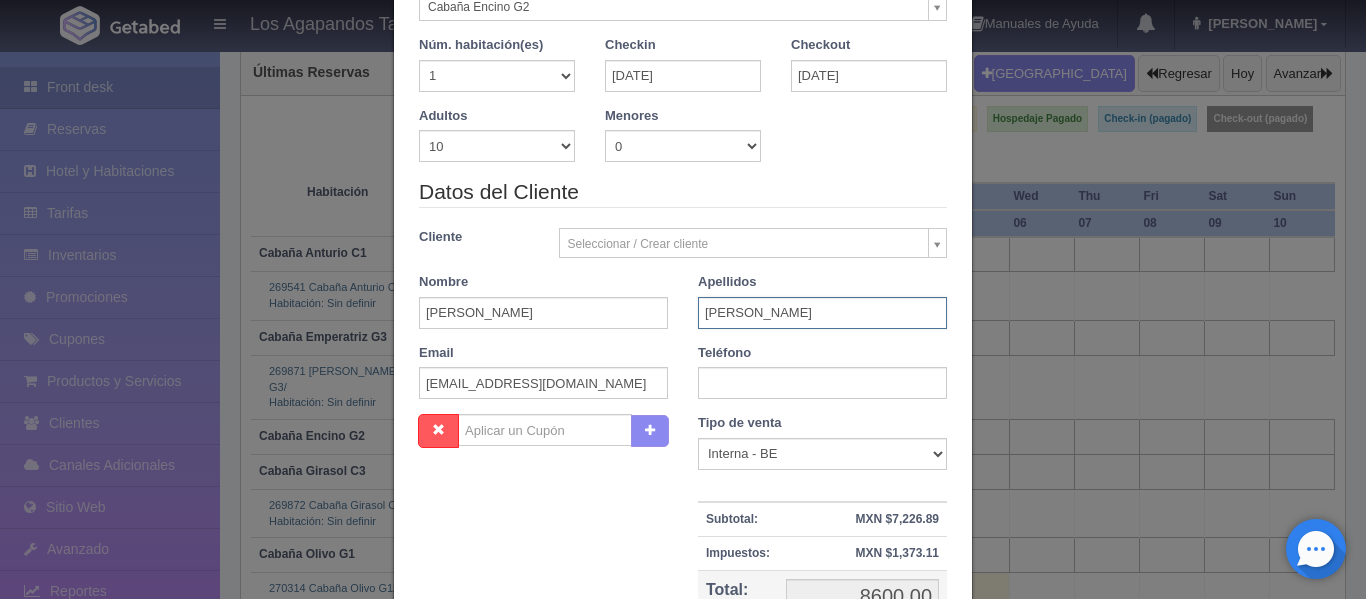 type on "[PERSON_NAME]" 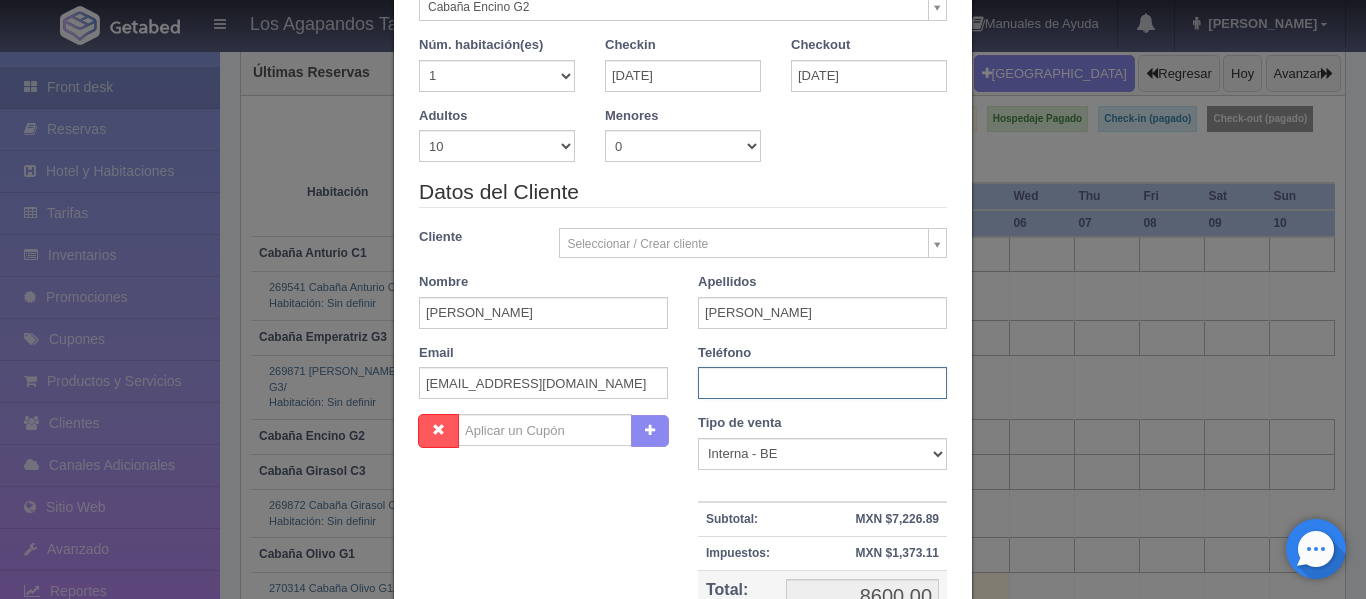 click at bounding box center [822, 383] 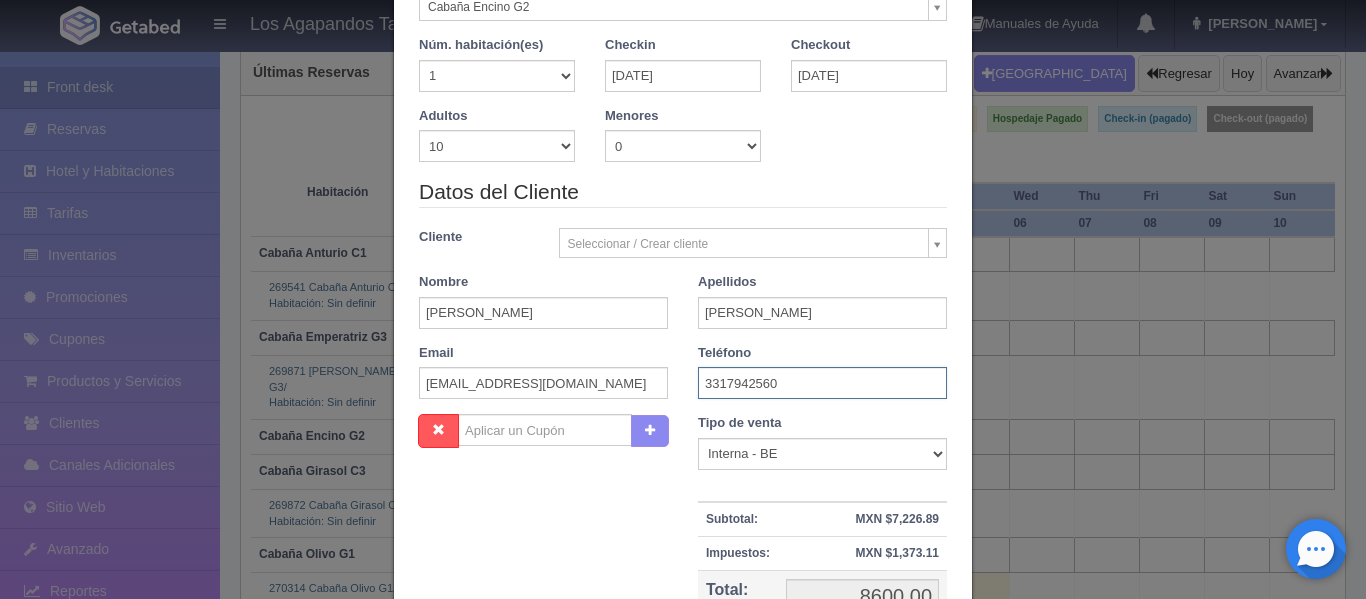 type on "3317942560" 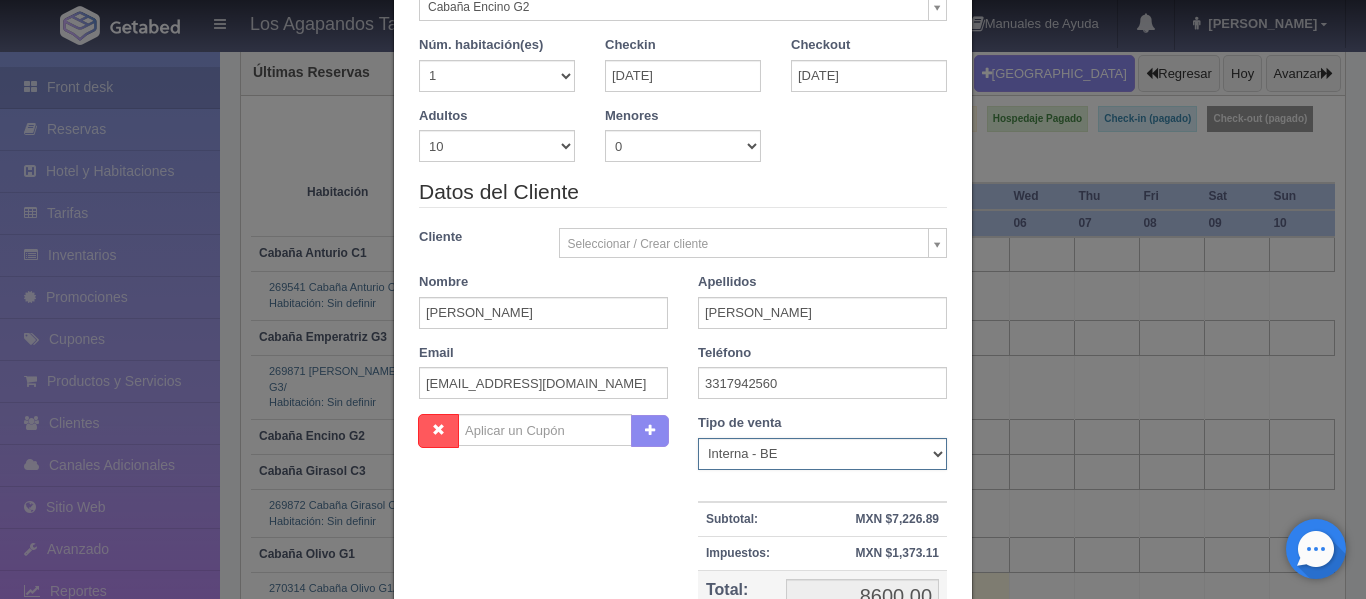 click on "Correo Electronico
Interna - BE
Llamada
OTA Externa
Otro
WALK IN" at bounding box center (822, 454) 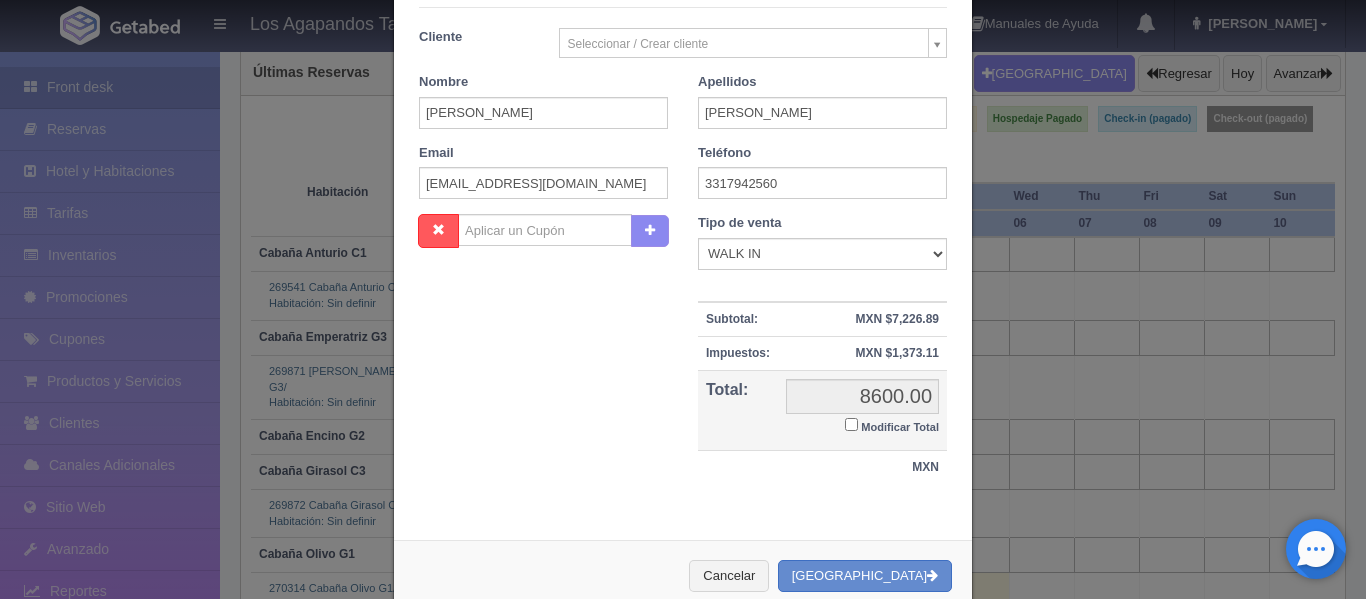 click on "Modificar Total" at bounding box center [892, 425] 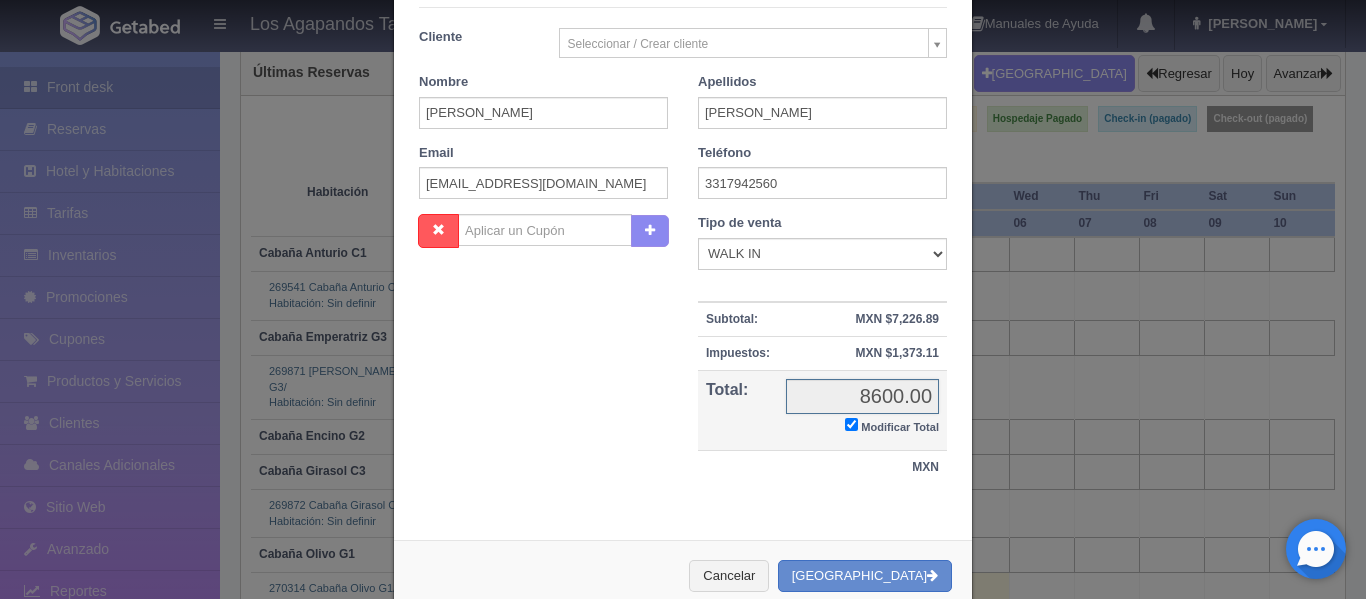 checkbox on "true" 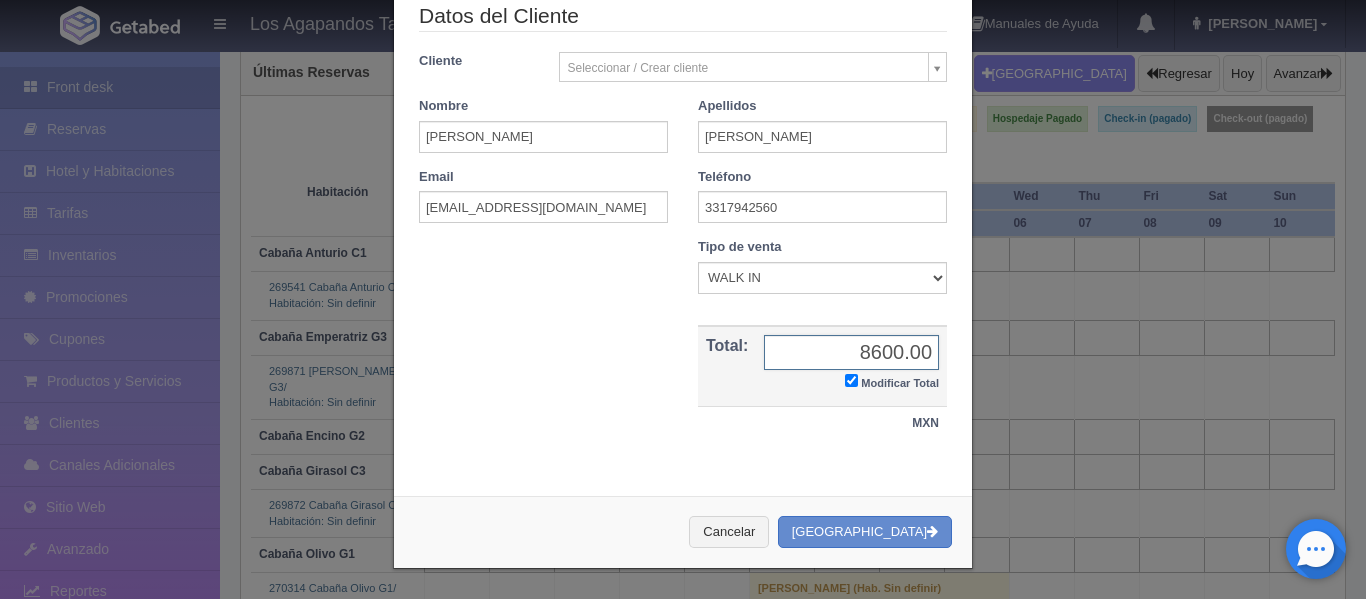 click on "8600.00" at bounding box center (851, 352) 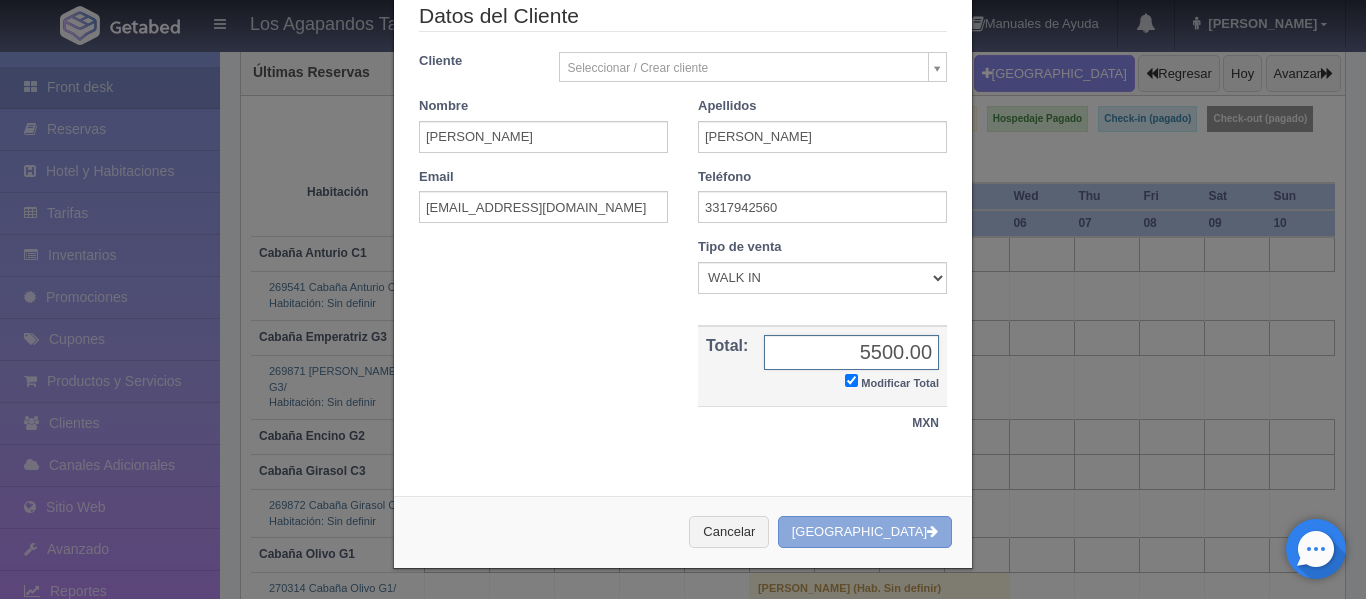 type on "5500.00" 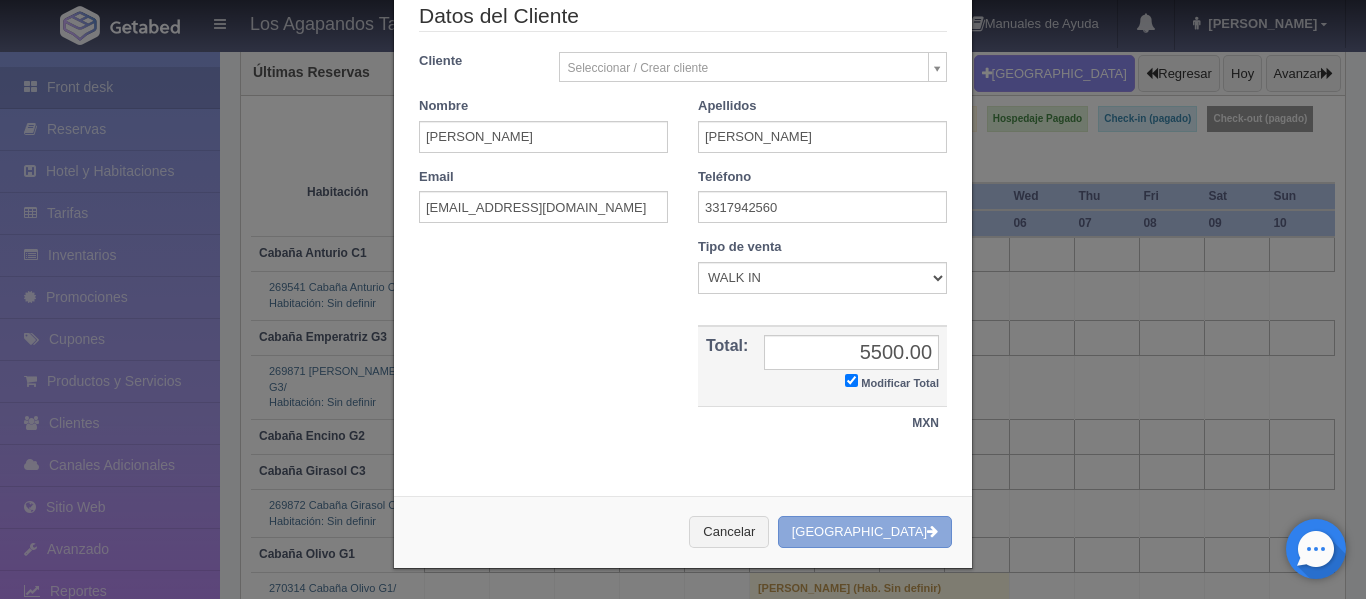 click on "Crear Reserva" at bounding box center [865, 532] 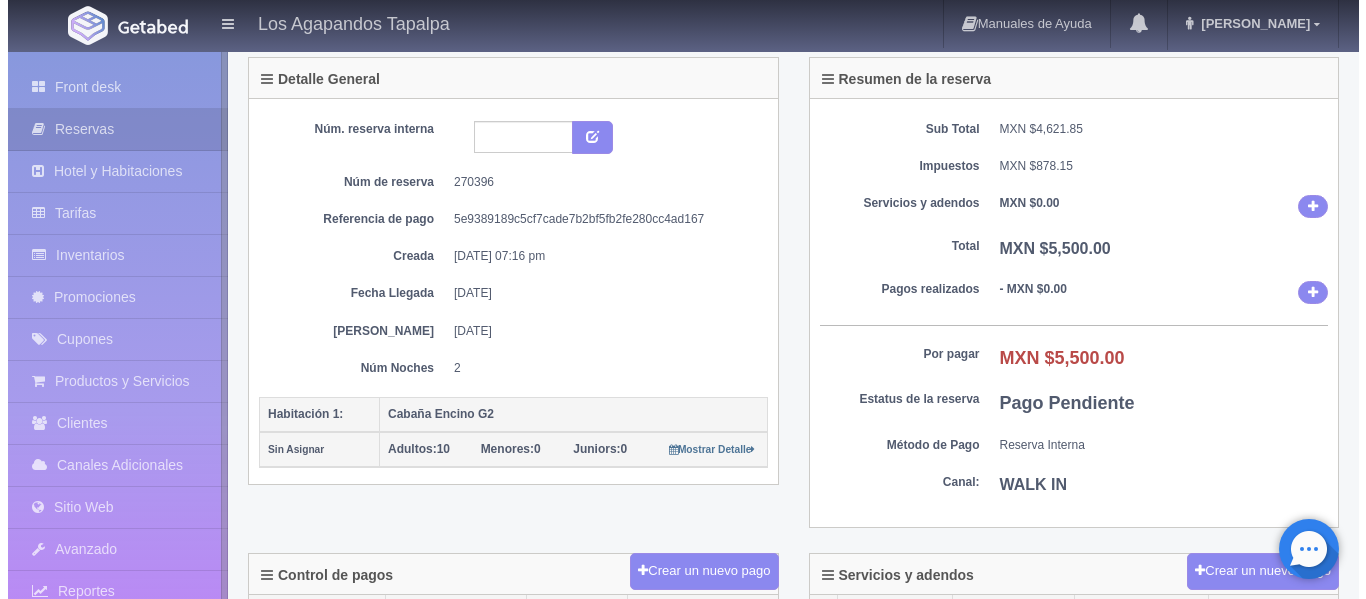 scroll, scrollTop: 200, scrollLeft: 0, axis: vertical 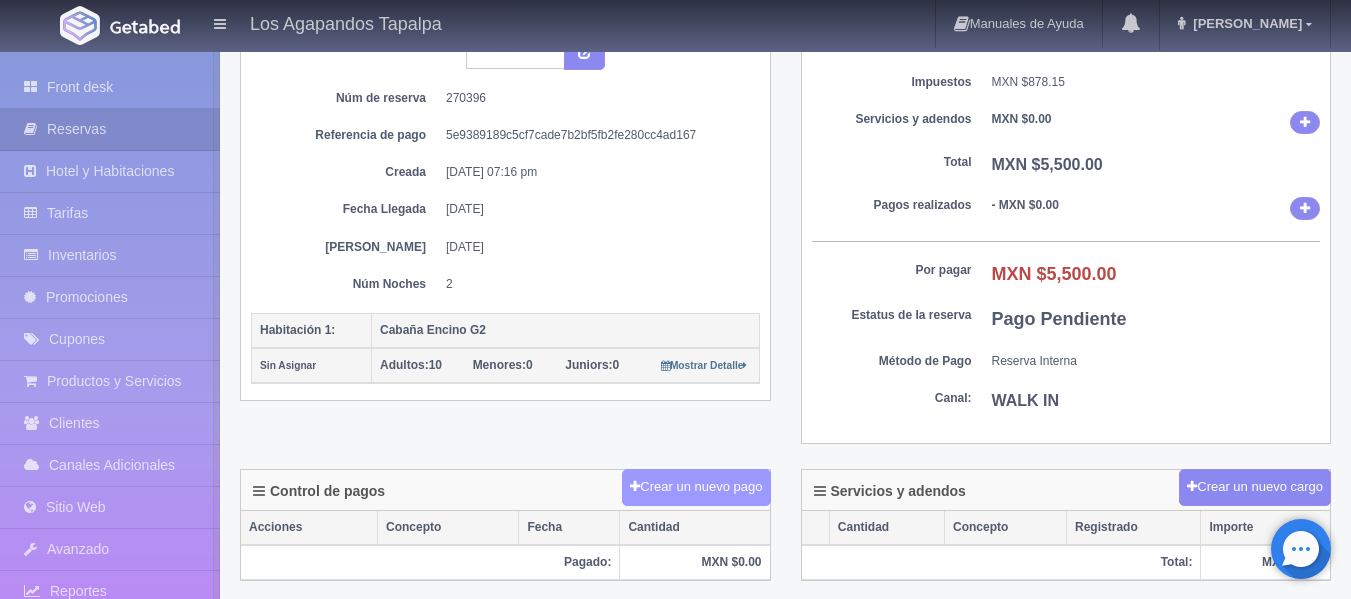 click on "Crear un nuevo pago" at bounding box center [696, 487] 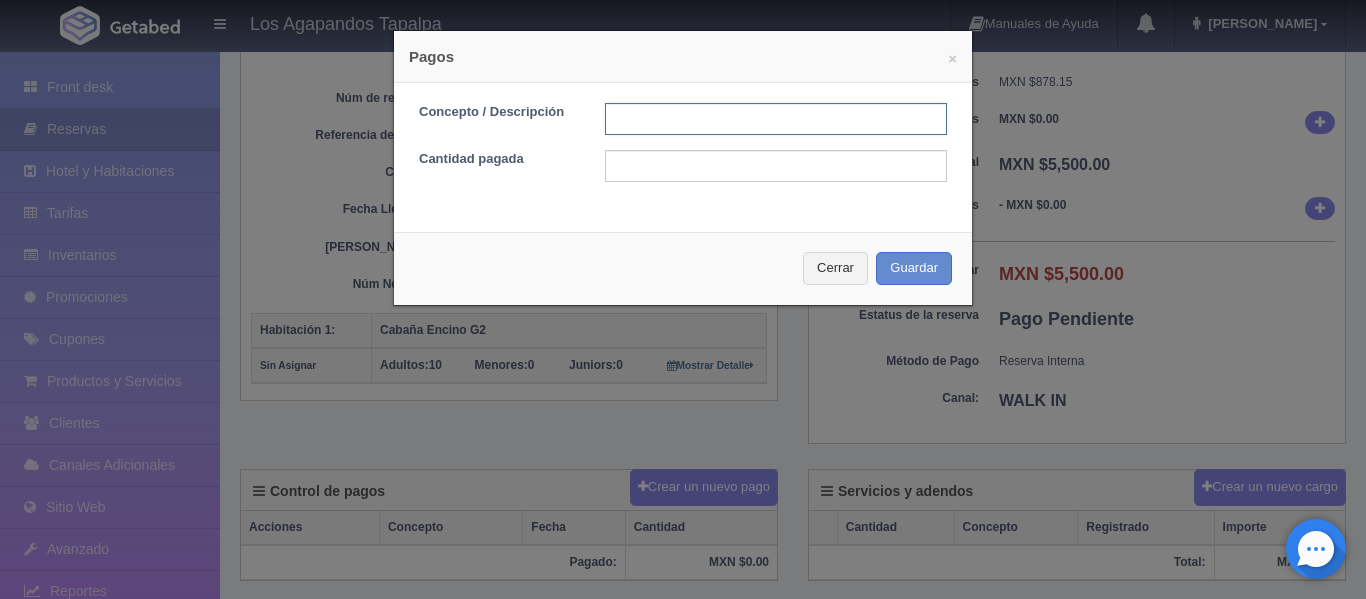 click at bounding box center [776, 119] 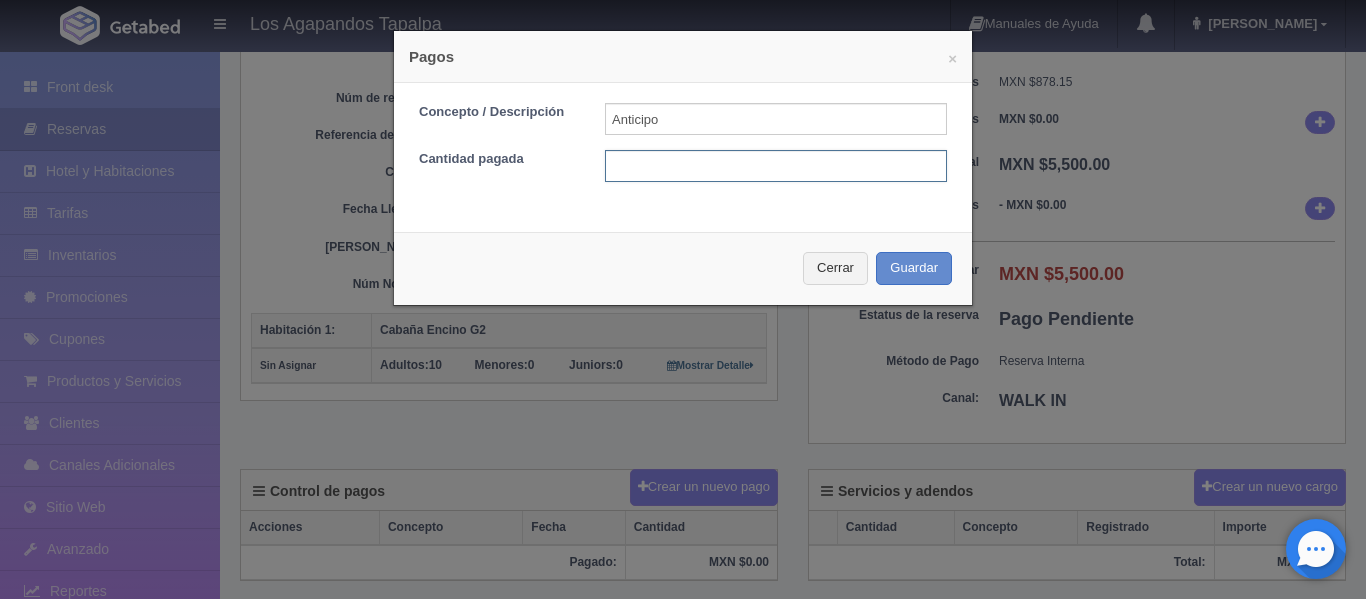 click at bounding box center (776, 166) 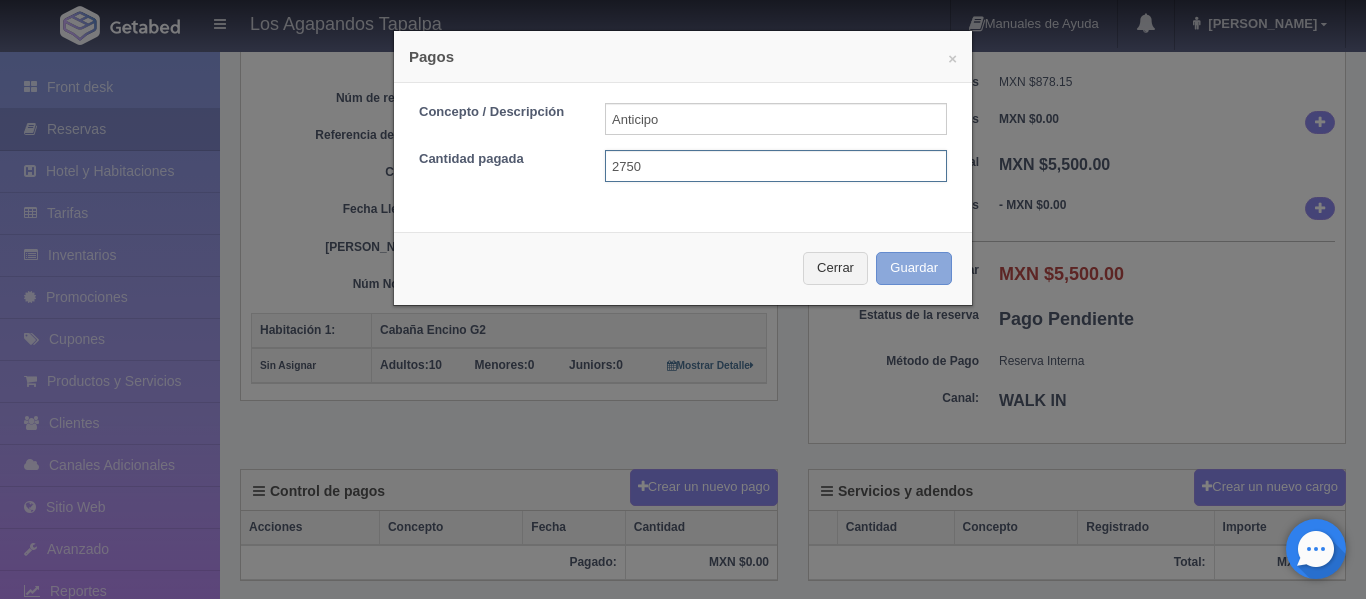 type on "2750" 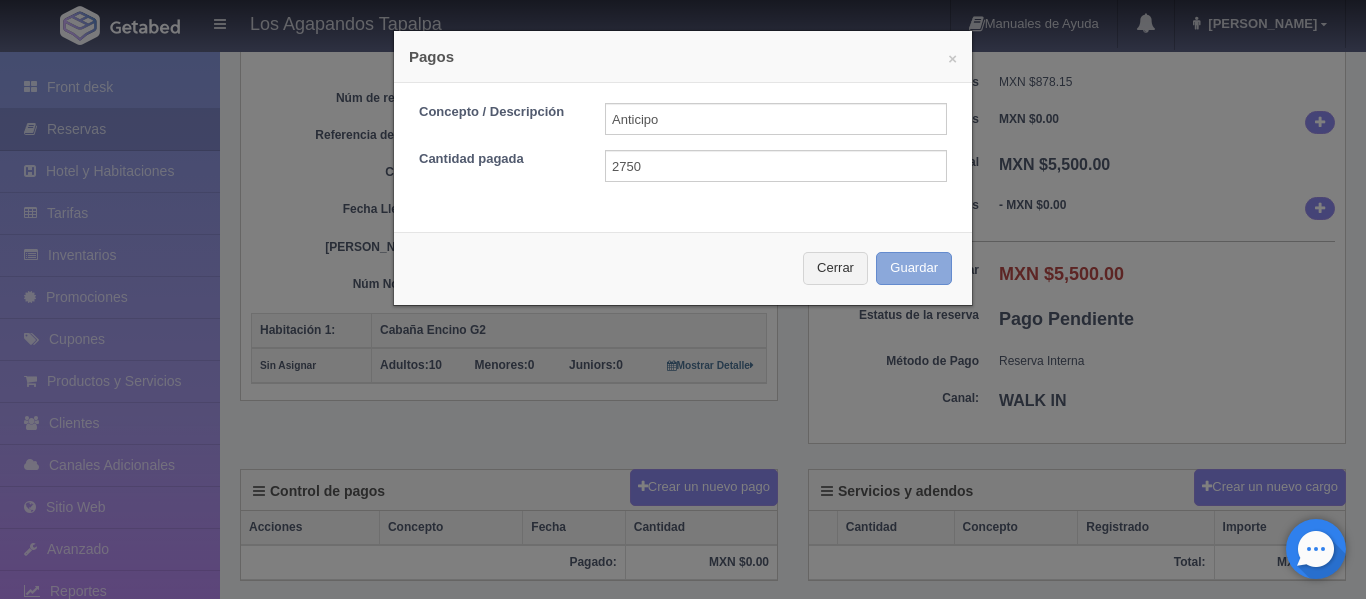 click on "Guardar" at bounding box center (914, 268) 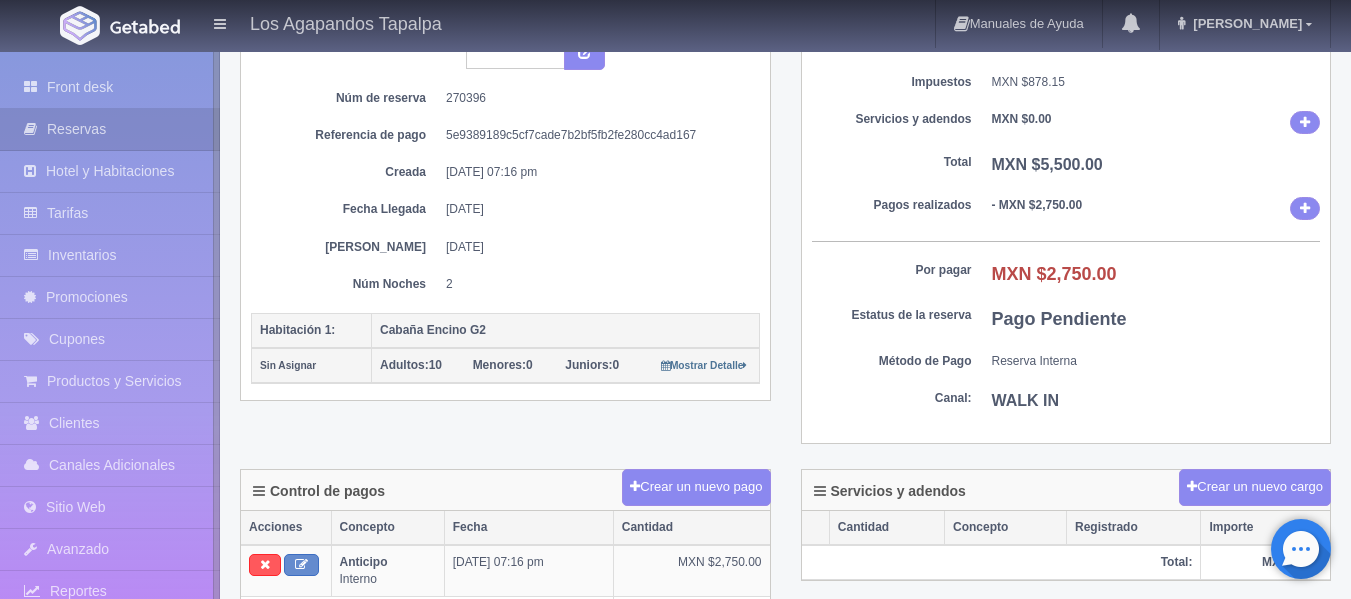 scroll, scrollTop: 0, scrollLeft: 0, axis: both 